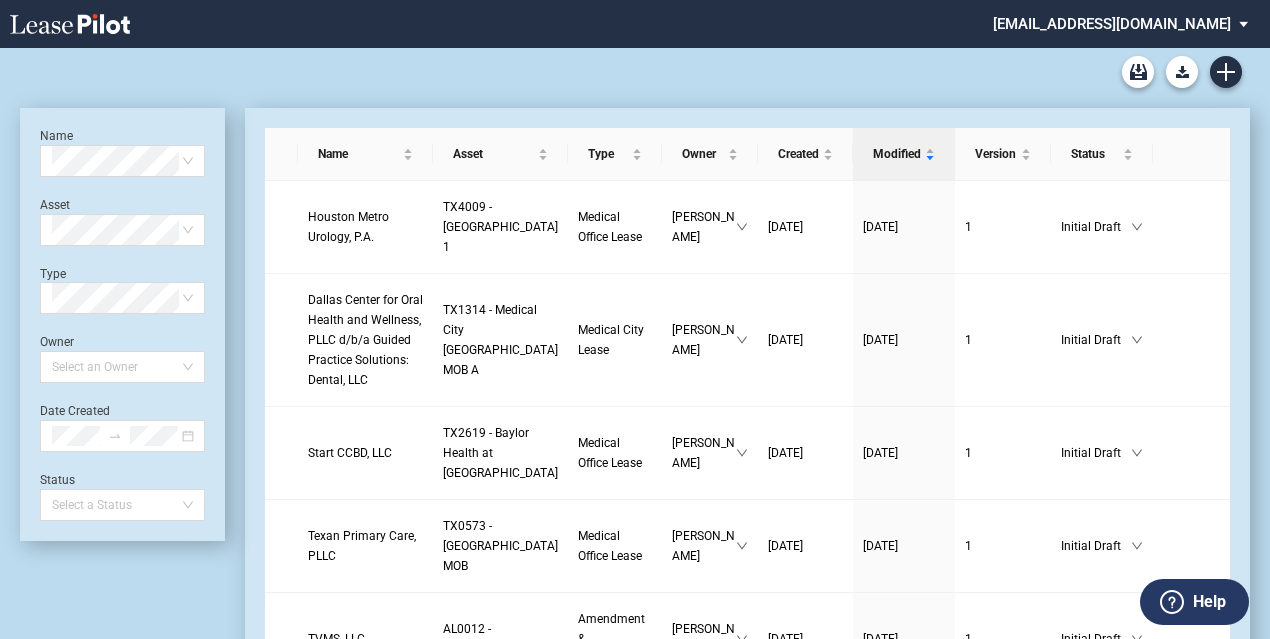 scroll, scrollTop: 0, scrollLeft: 0, axis: both 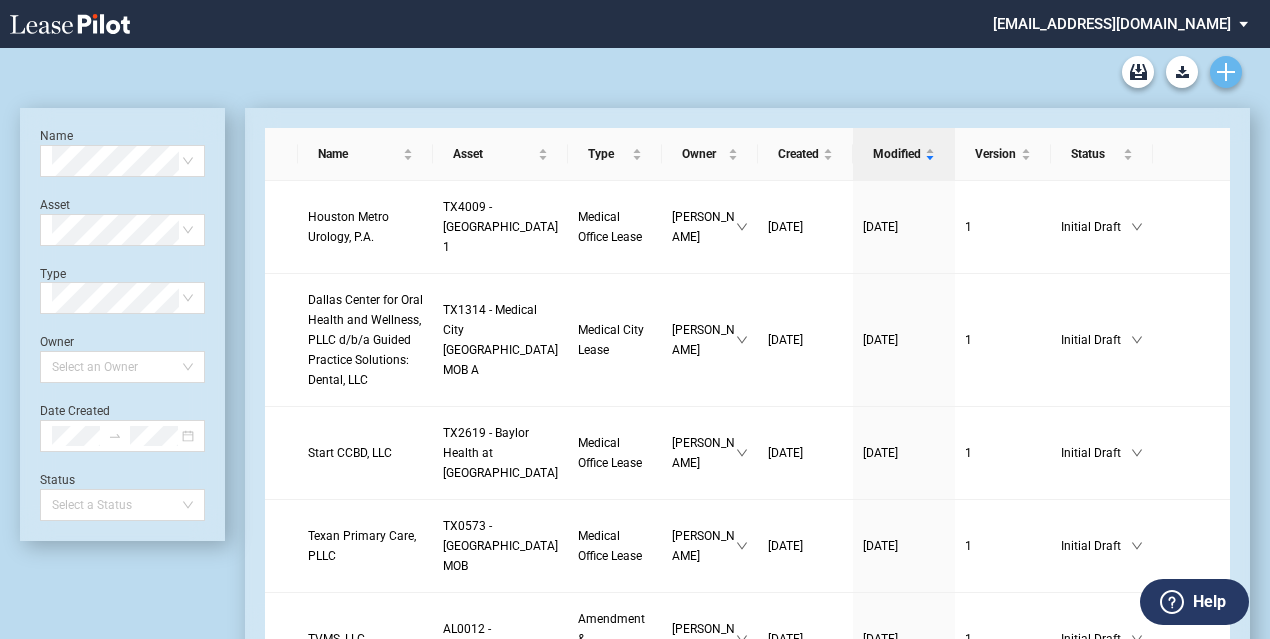 click 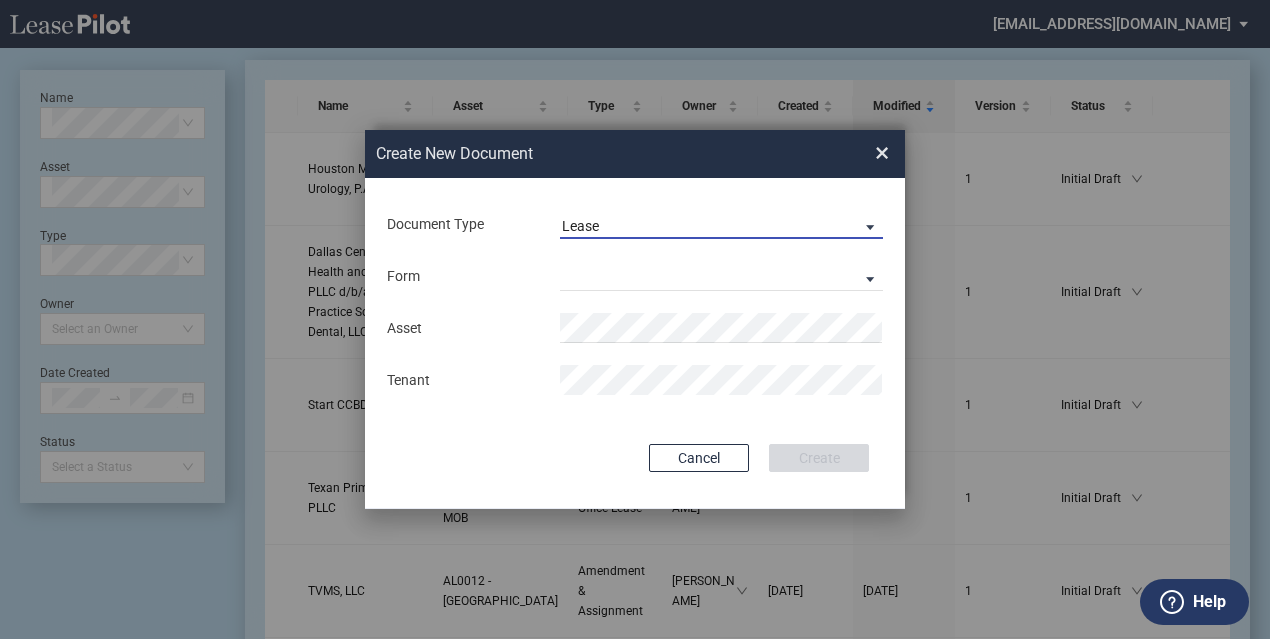 click on "Lease" at bounding box center [705, 227] 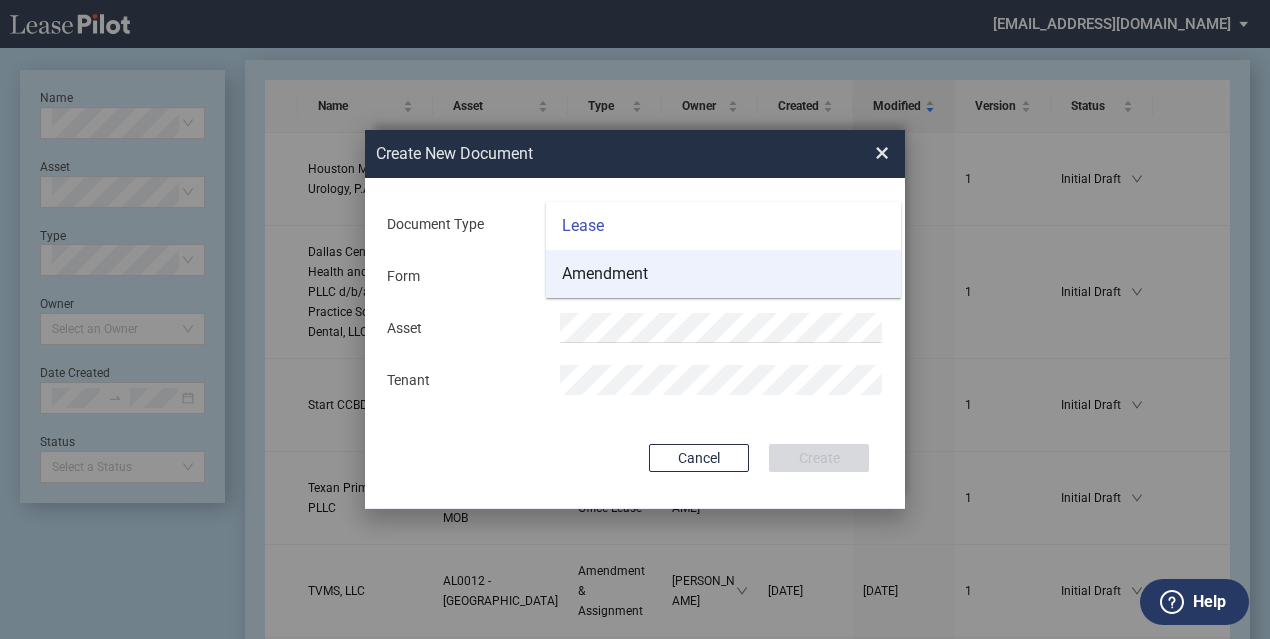 click on "Amendment" at bounding box center [723, 274] 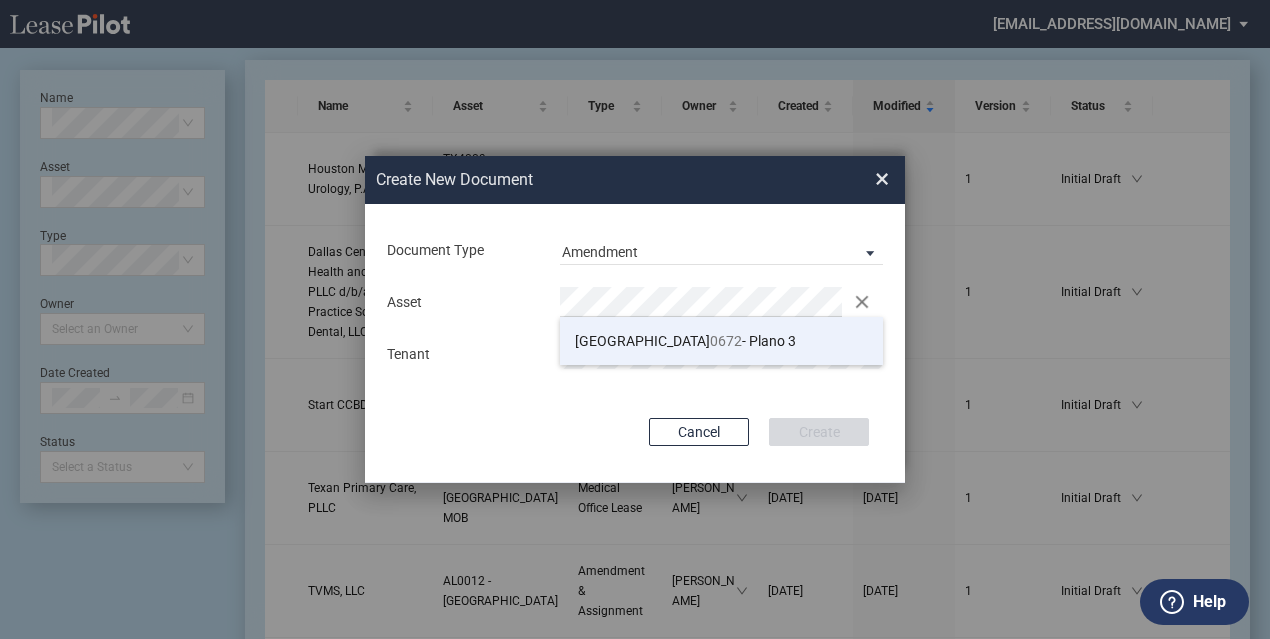 click on "TX 0672  - Plano 3" at bounding box center (721, 341) 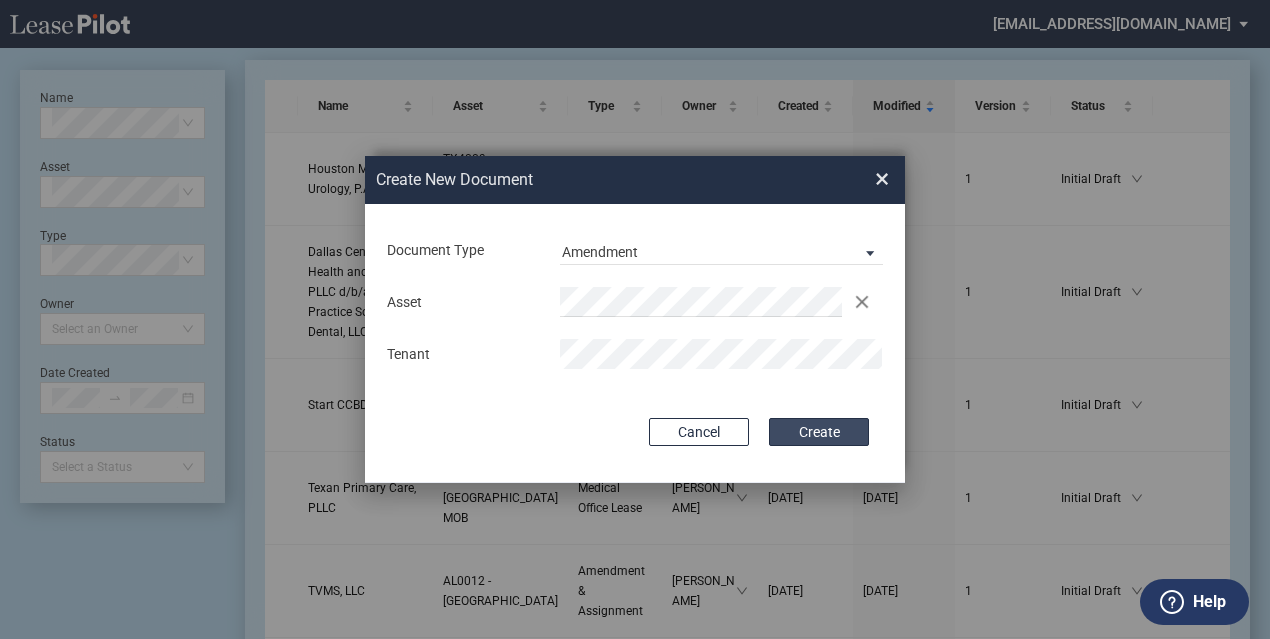click on "Create" at bounding box center (819, 432) 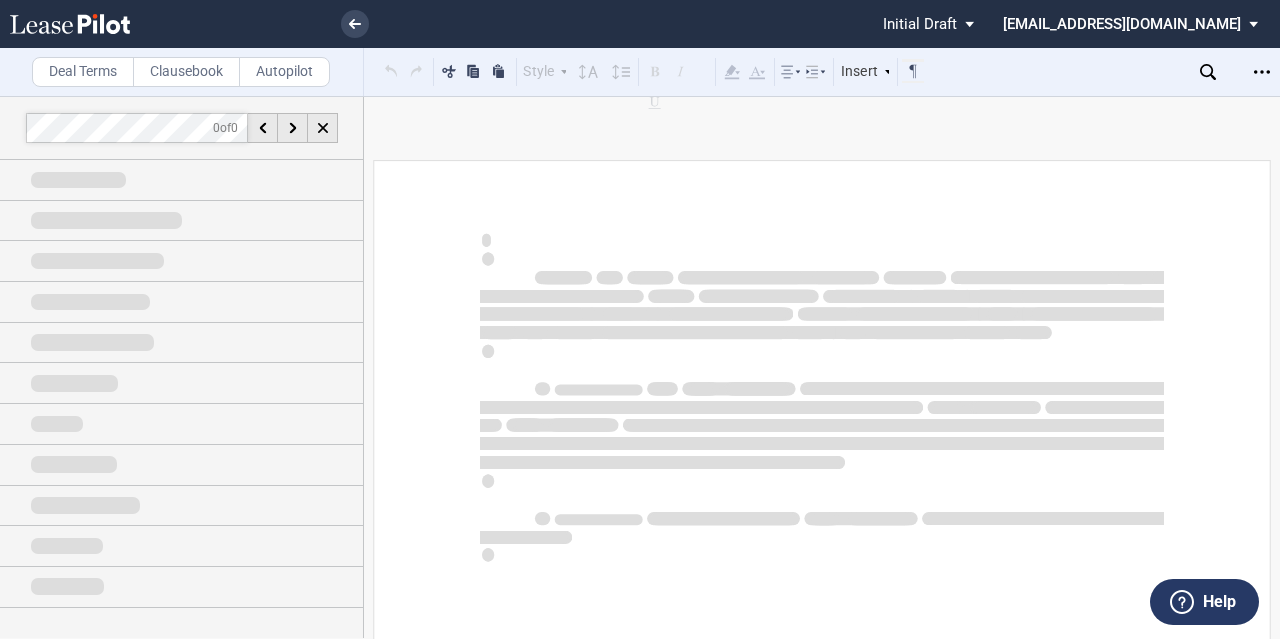 scroll, scrollTop: 0, scrollLeft: 0, axis: both 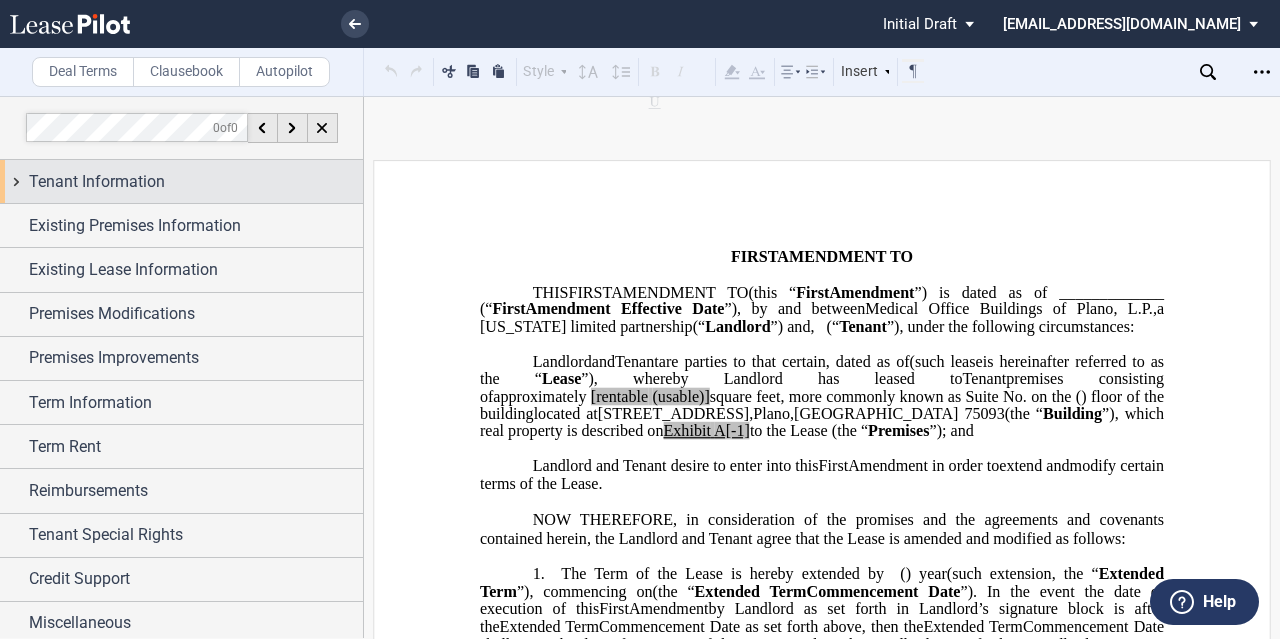click on "Tenant Information" at bounding box center (181, 181) 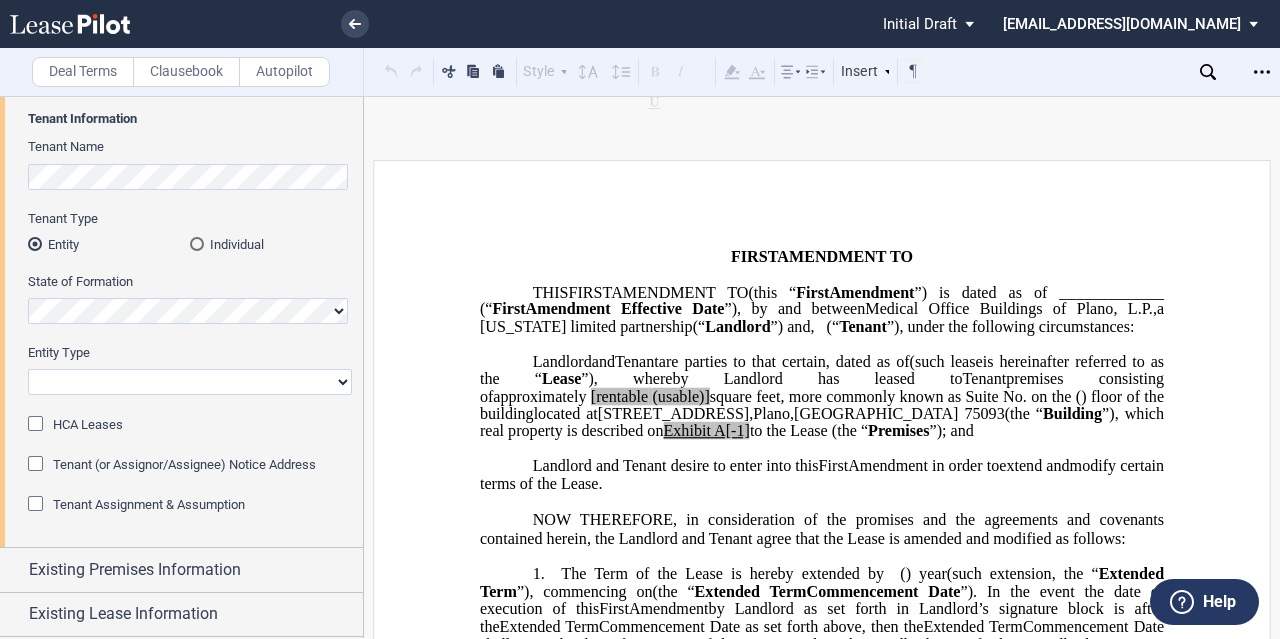 scroll, scrollTop: 200, scrollLeft: 0, axis: vertical 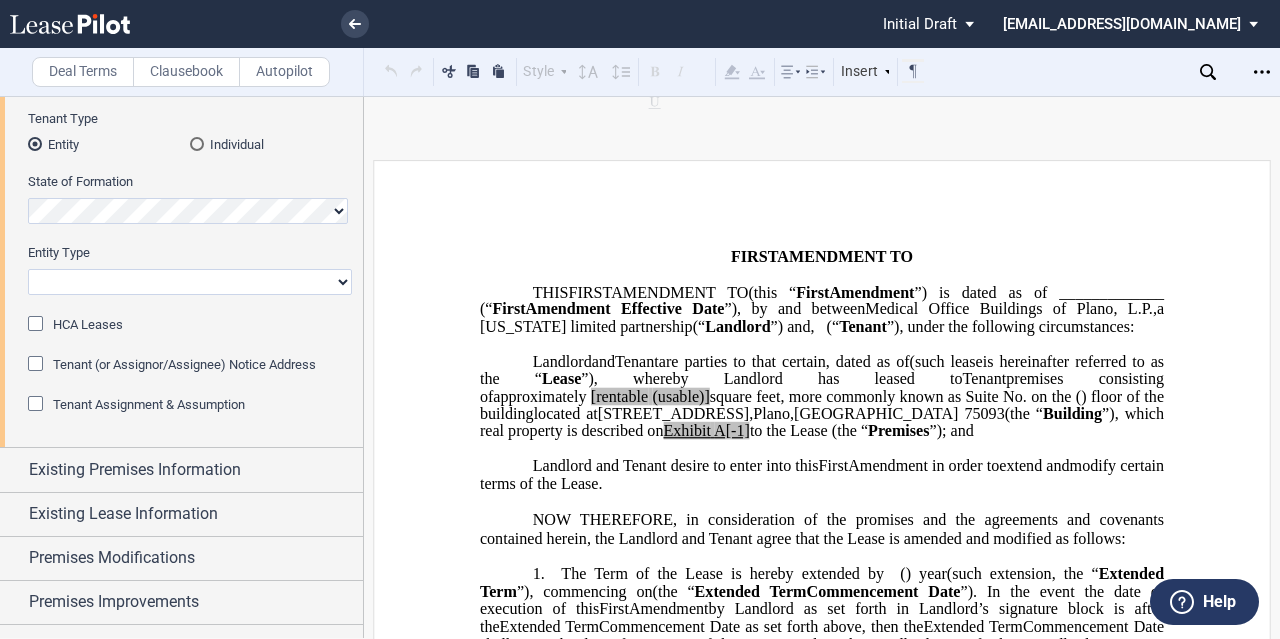 drag, startPoint x: 143, startPoint y: 407, endPoint x: 203, endPoint y: 287, distance: 134.16408 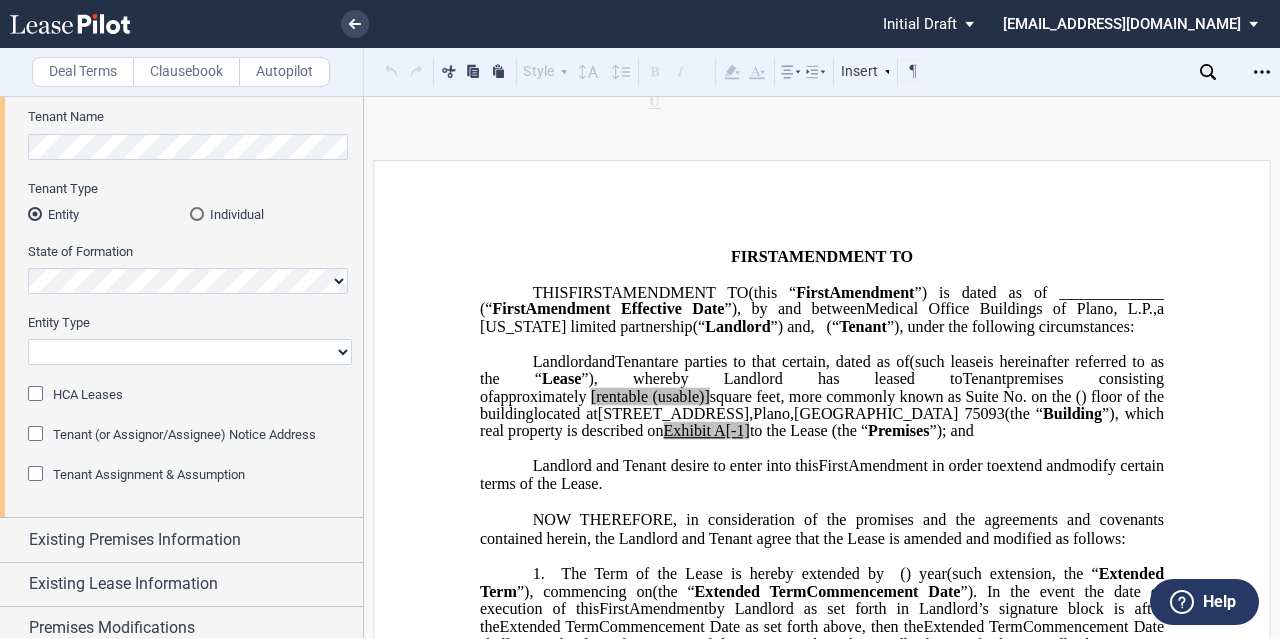 scroll, scrollTop: 100, scrollLeft: 0, axis: vertical 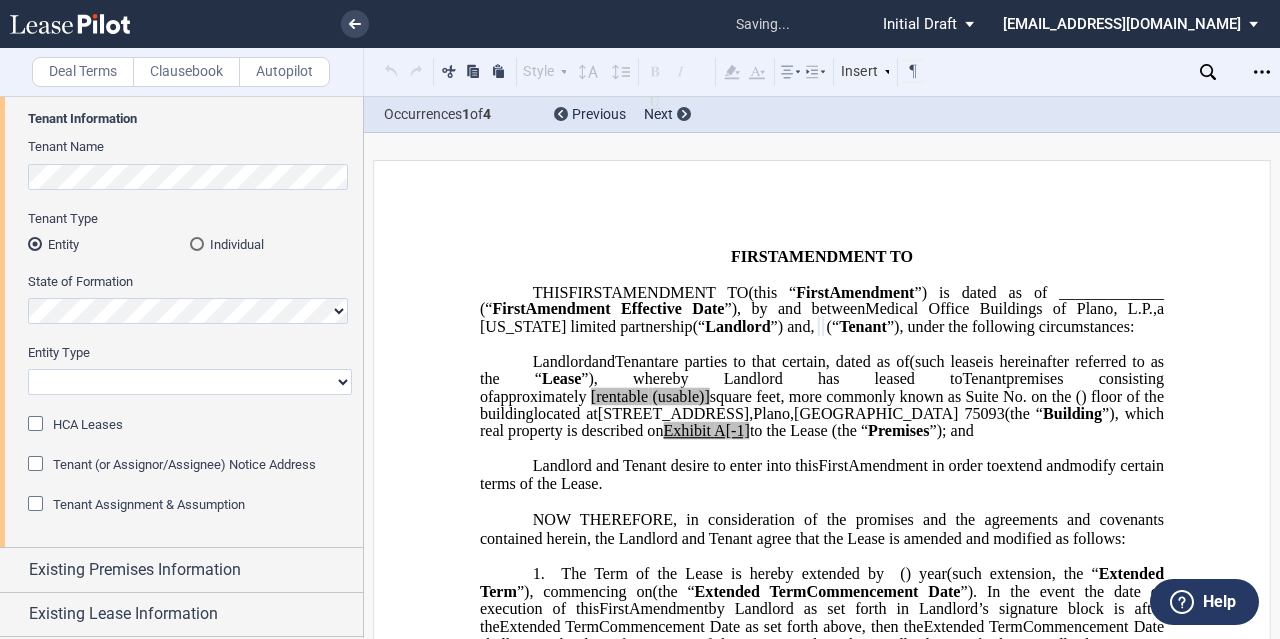click on "Corporation
Limited Liability Company
General Partnership
Limited Partnership
Other" at bounding box center (190, 382) 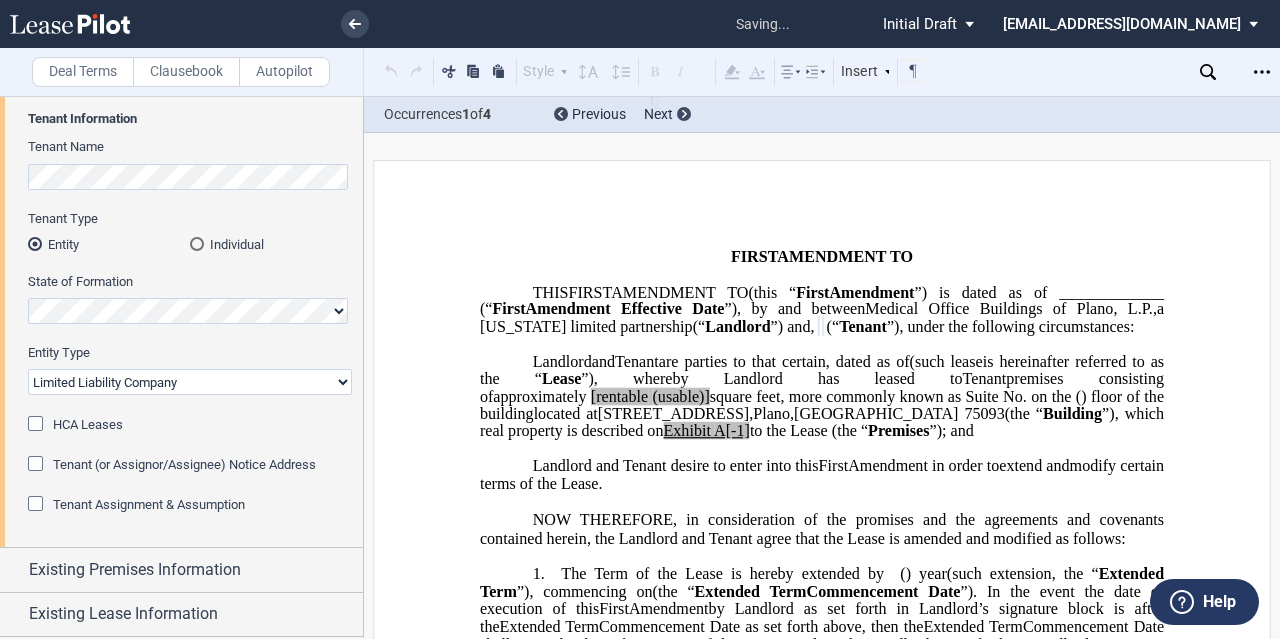 click on "Corporation
Limited Liability Company
General Partnership
Limited Partnership
Other" at bounding box center (190, 382) 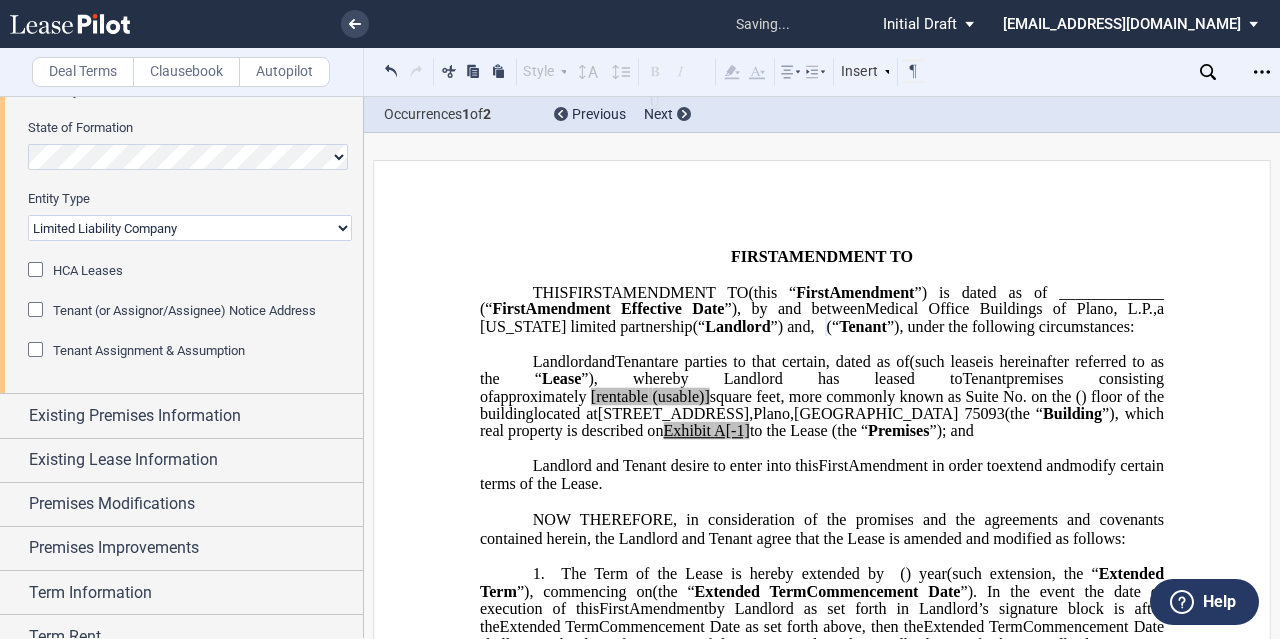 scroll, scrollTop: 300, scrollLeft: 0, axis: vertical 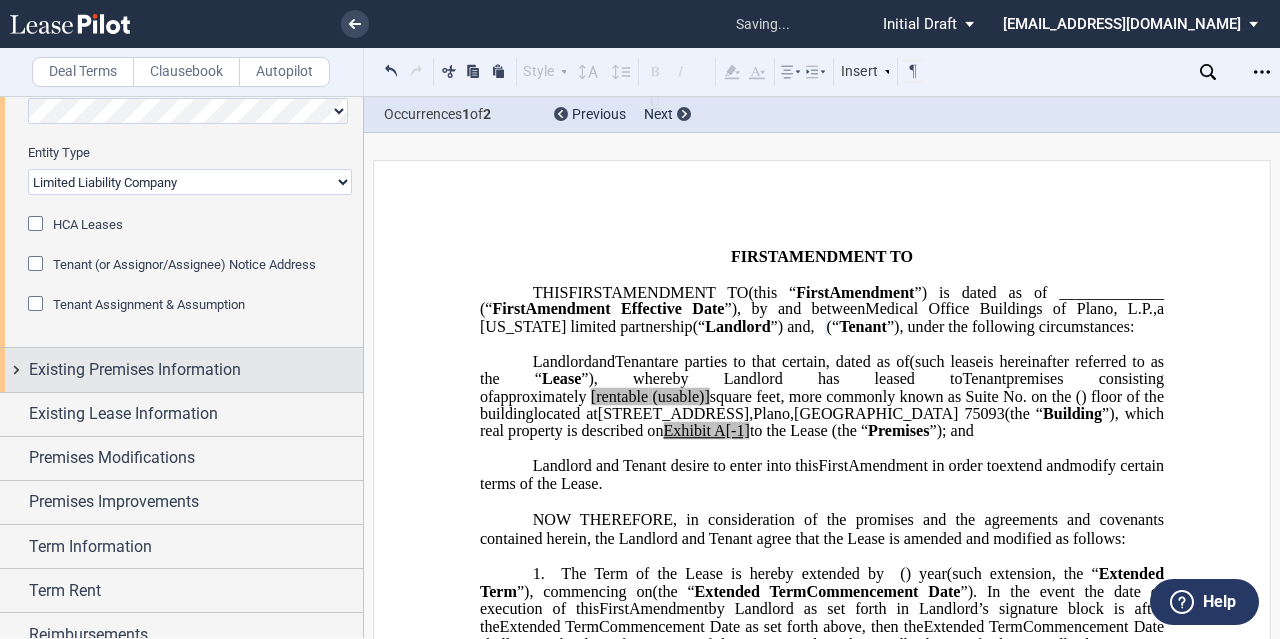 click on "Existing Premises Information" at bounding box center (135, 370) 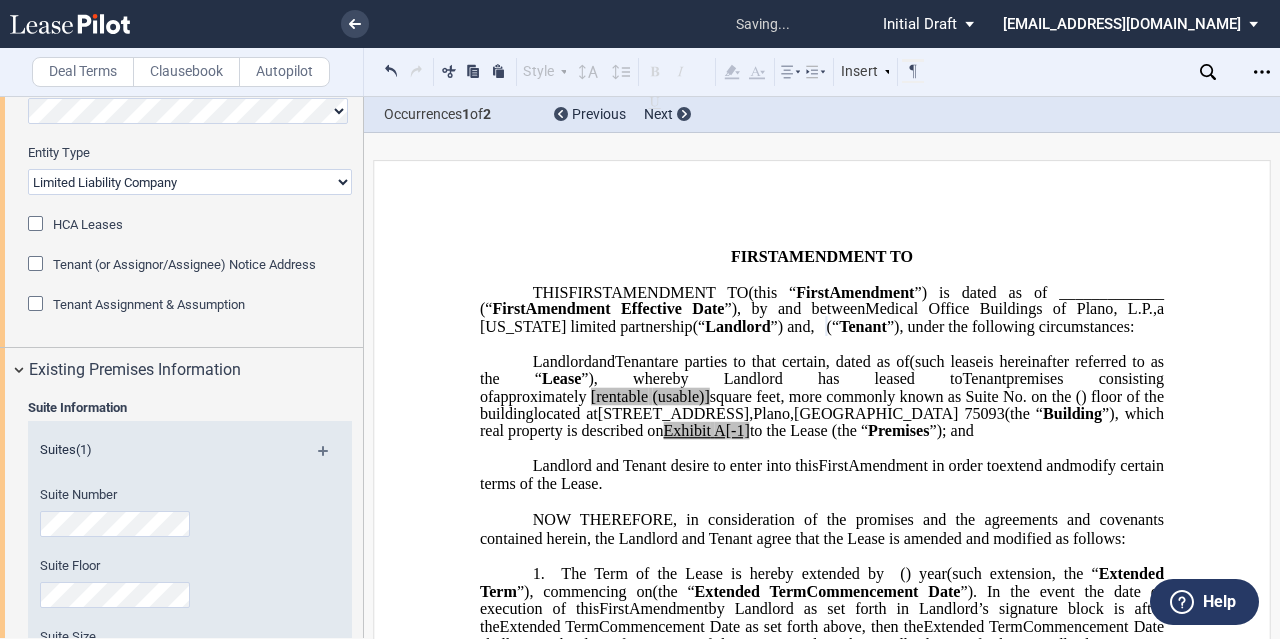 scroll, scrollTop: 500, scrollLeft: 0, axis: vertical 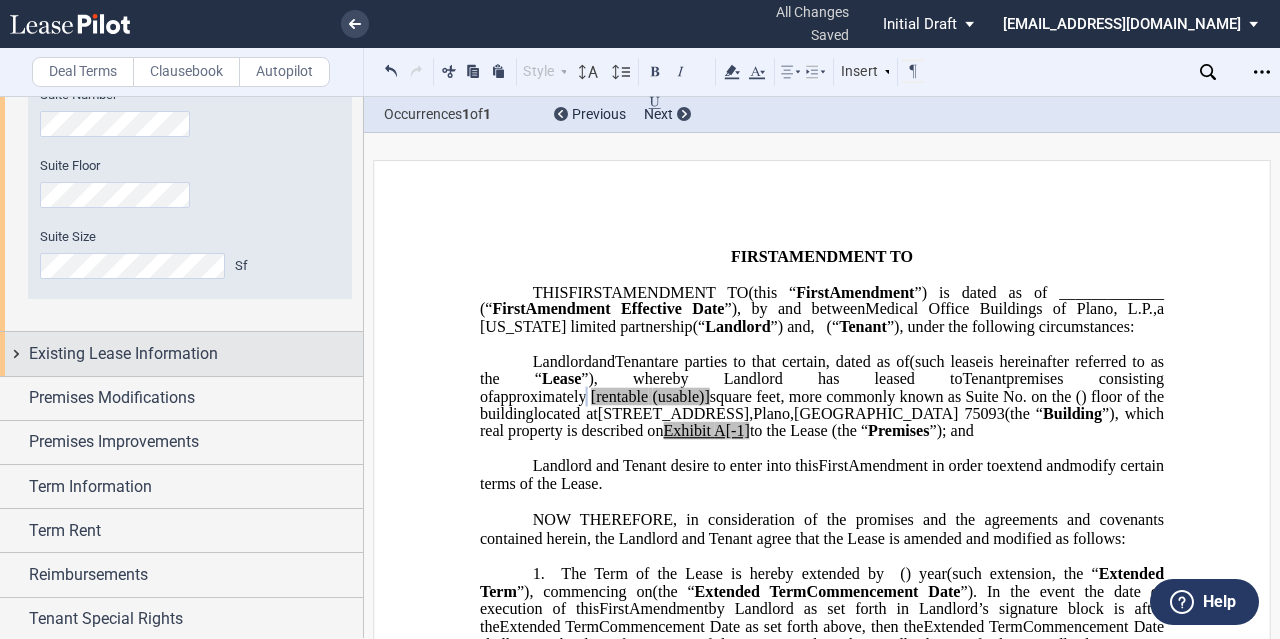 click on "Existing Lease Information" at bounding box center (123, 354) 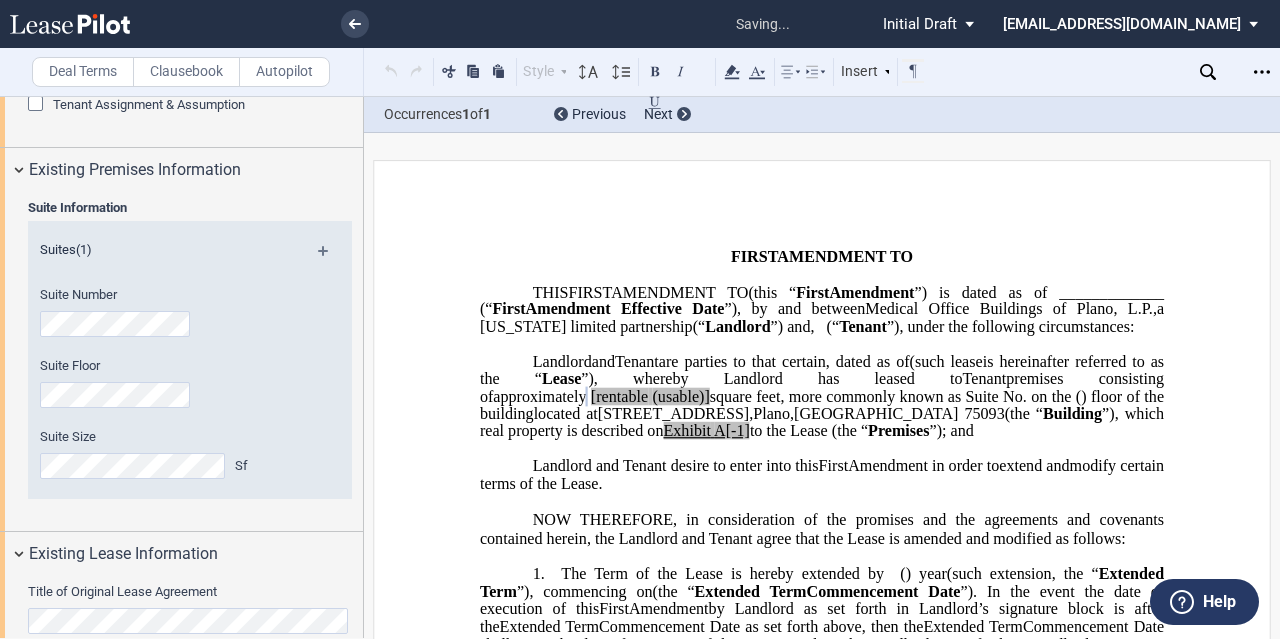 scroll, scrollTop: 300, scrollLeft: 0, axis: vertical 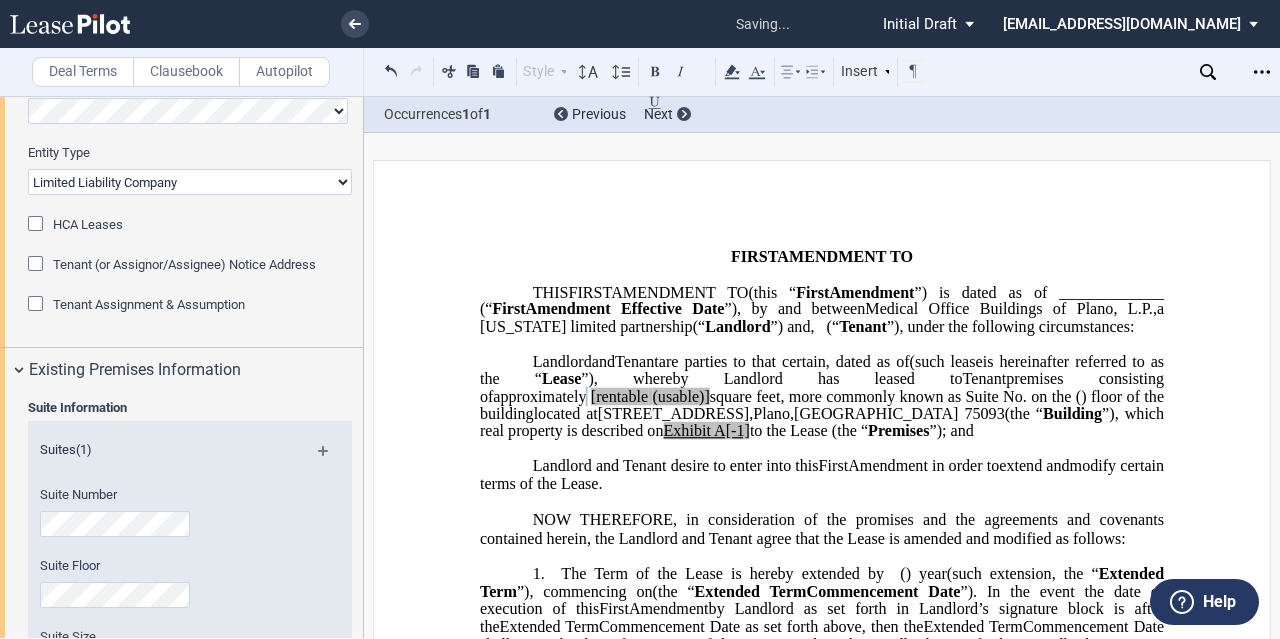 click on "Tenant (or Assignor/Assignee) Notice Address
Address
City
State
Zip
Attention" at bounding box center [190, 275] 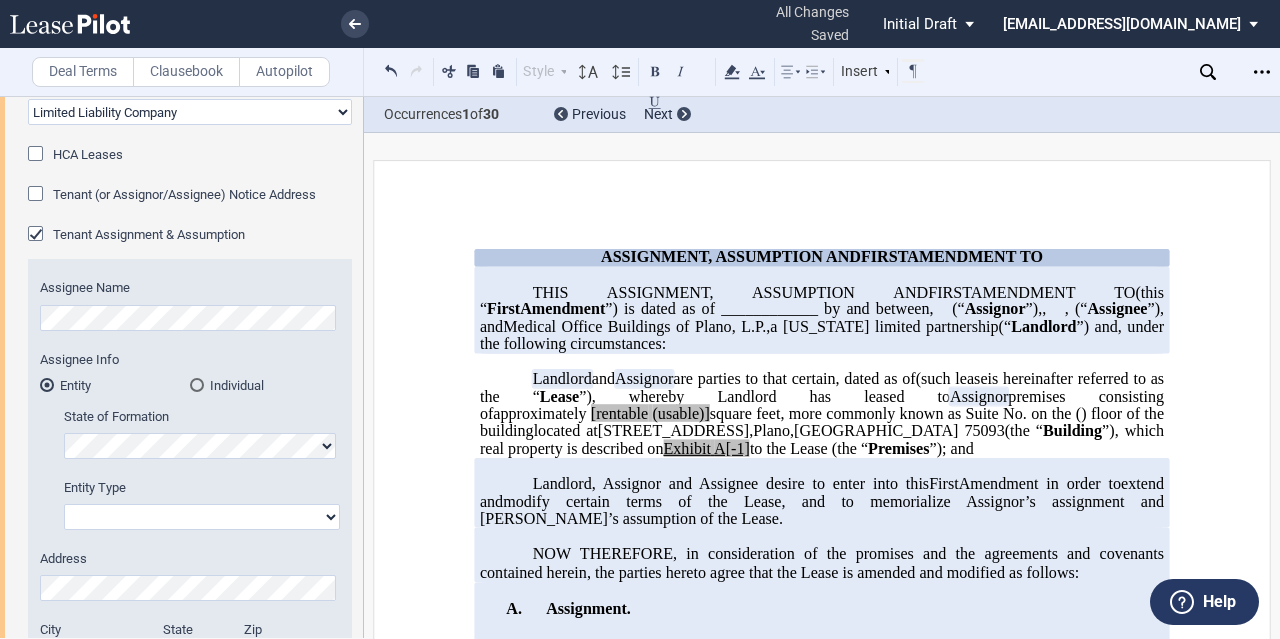 scroll, scrollTop: 400, scrollLeft: 0, axis: vertical 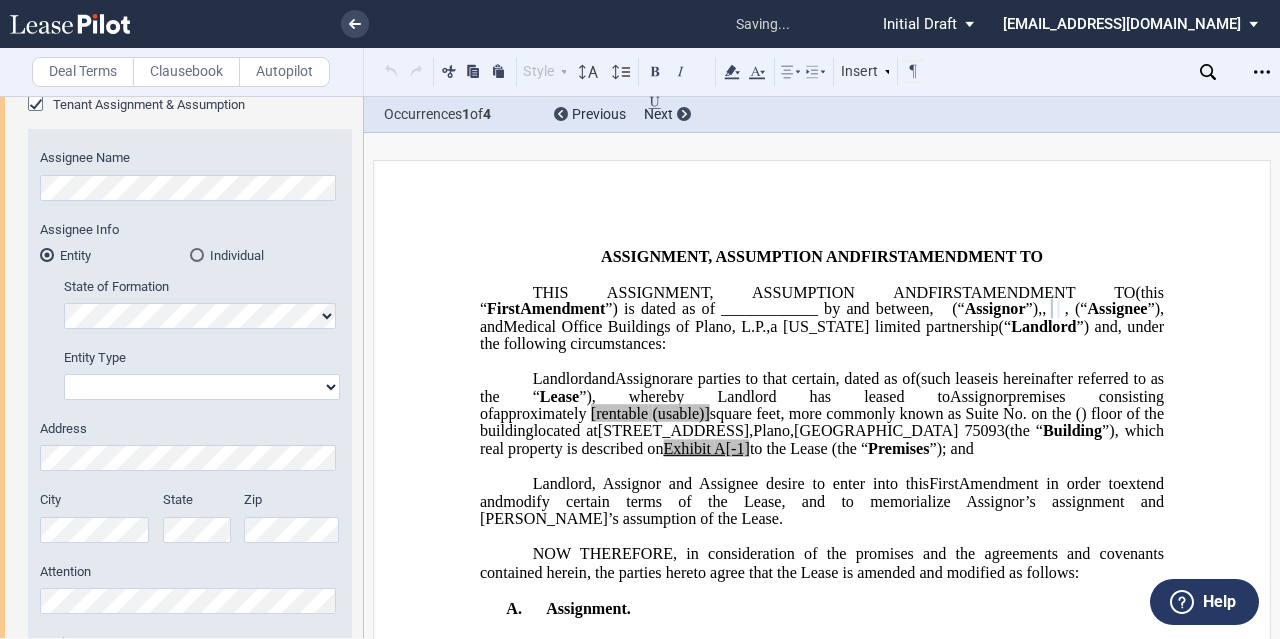 click on "Corporation
Limited Liability Company
General Partnership
Limited Partnership
Other" 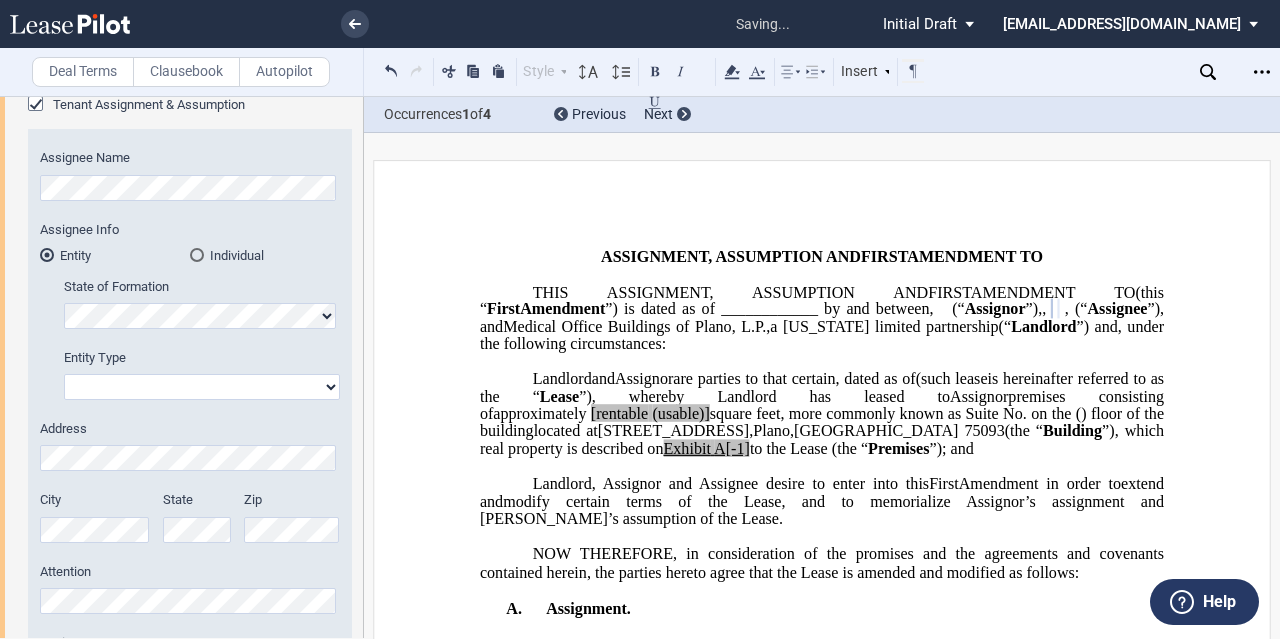 select on "limited liability company" 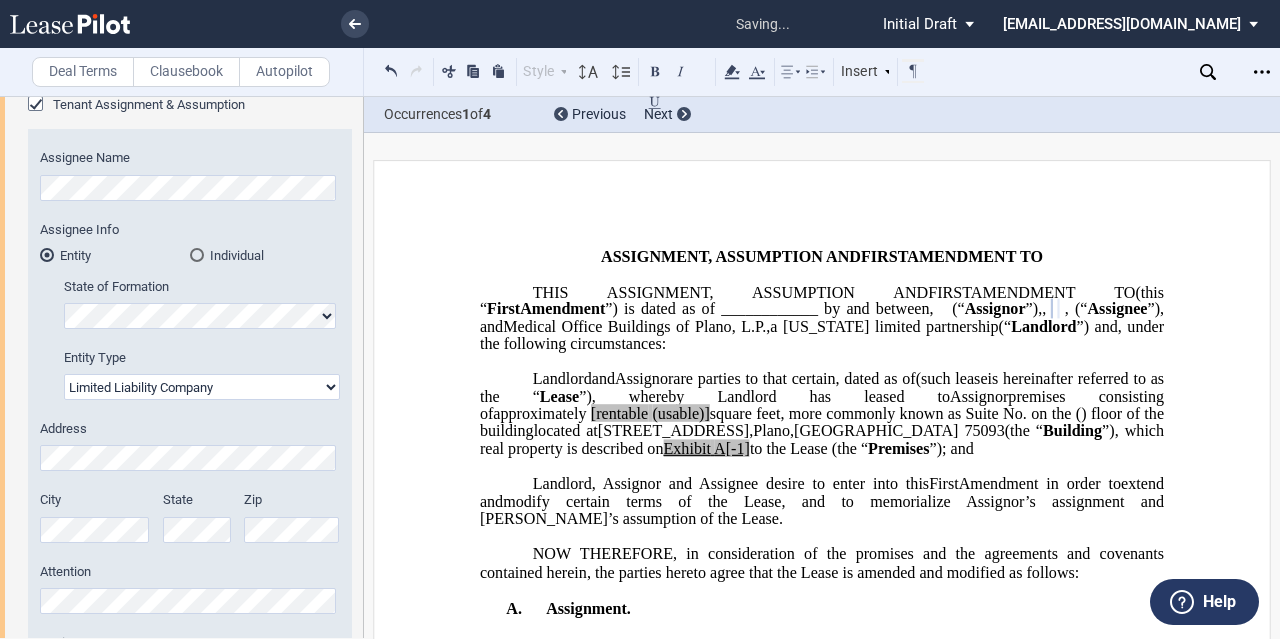 click on "Corporation
Limited Liability Company
General Partnership
Limited Partnership
Other" 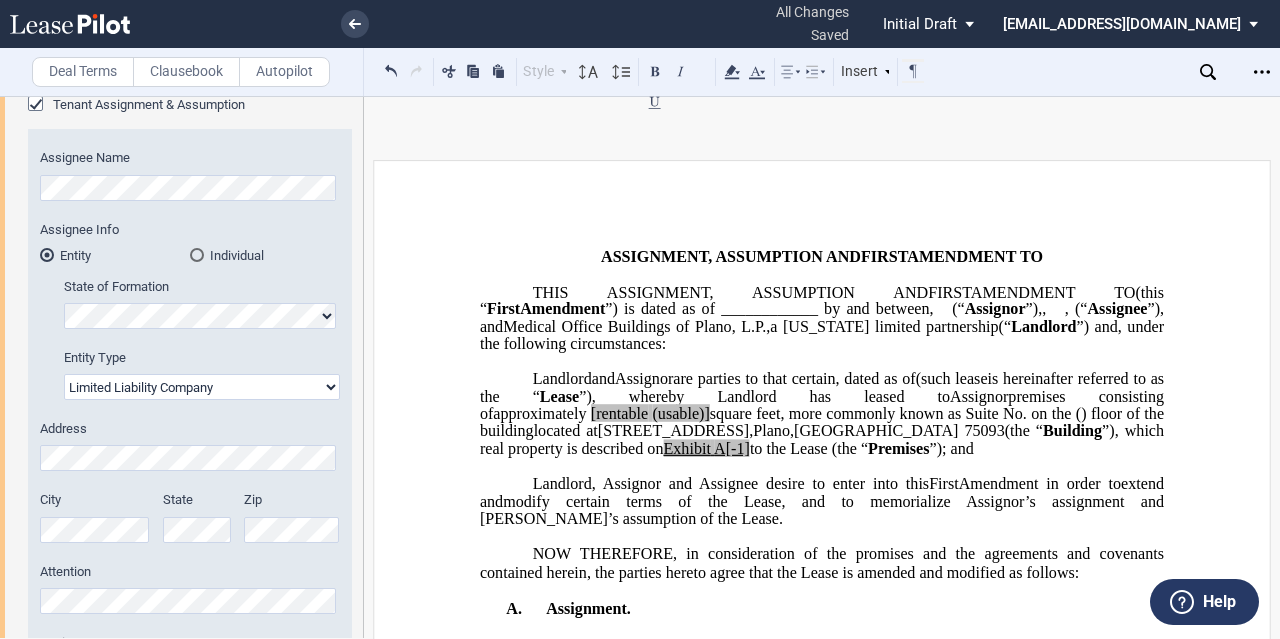 scroll, scrollTop: 0, scrollLeft: 56, axis: horizontal 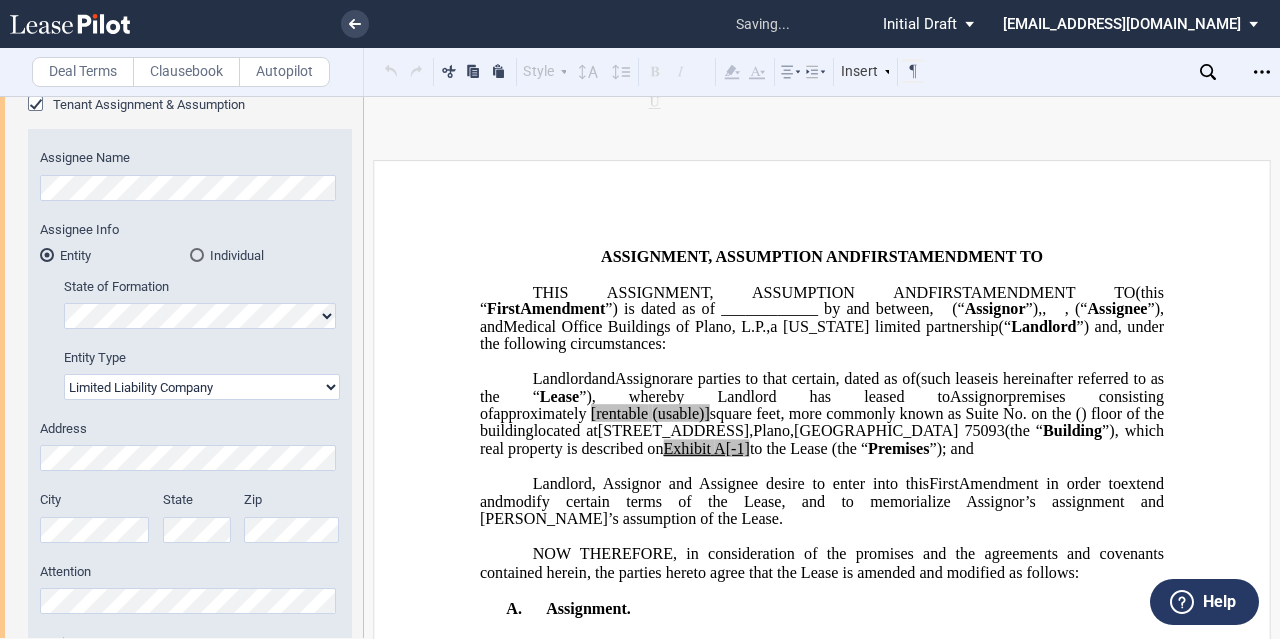 click at bounding box center (182, 367) 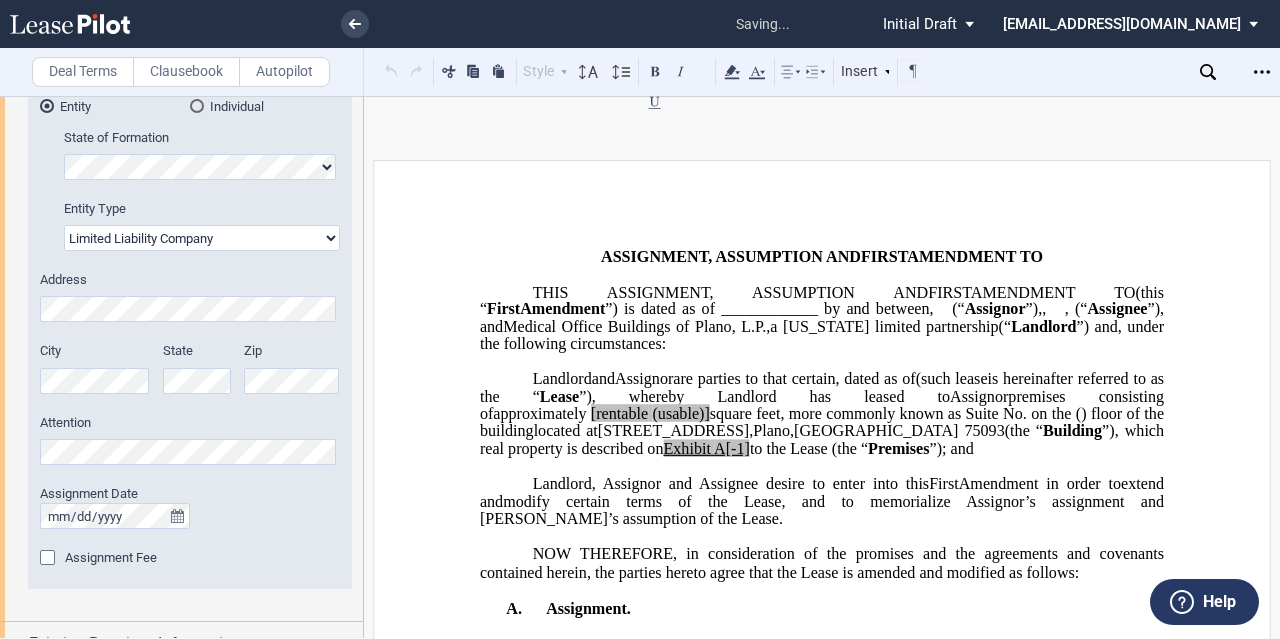 scroll, scrollTop: 700, scrollLeft: 0, axis: vertical 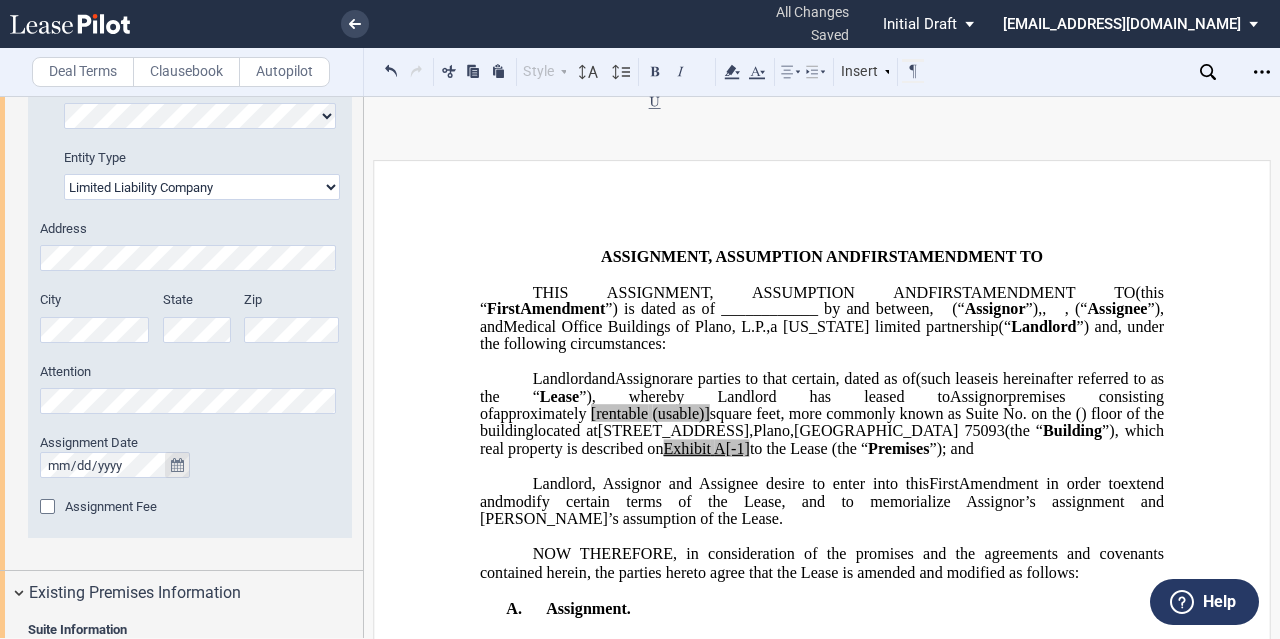 click at bounding box center [177, 465] 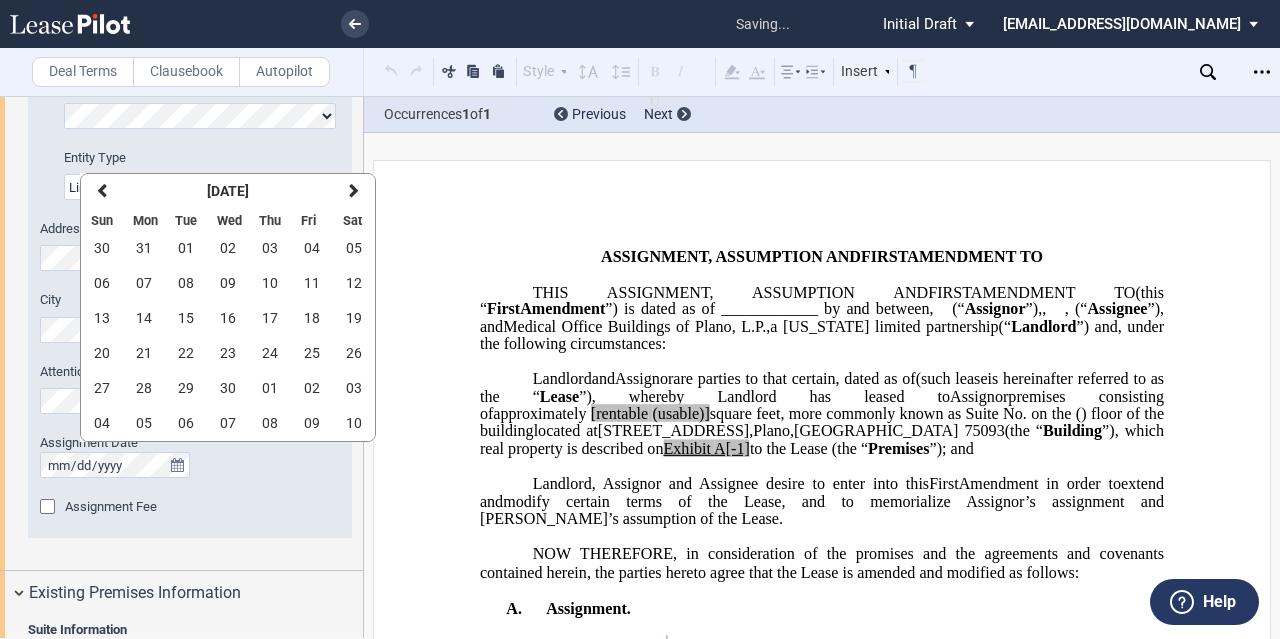 scroll, scrollTop: 393, scrollLeft: 0, axis: vertical 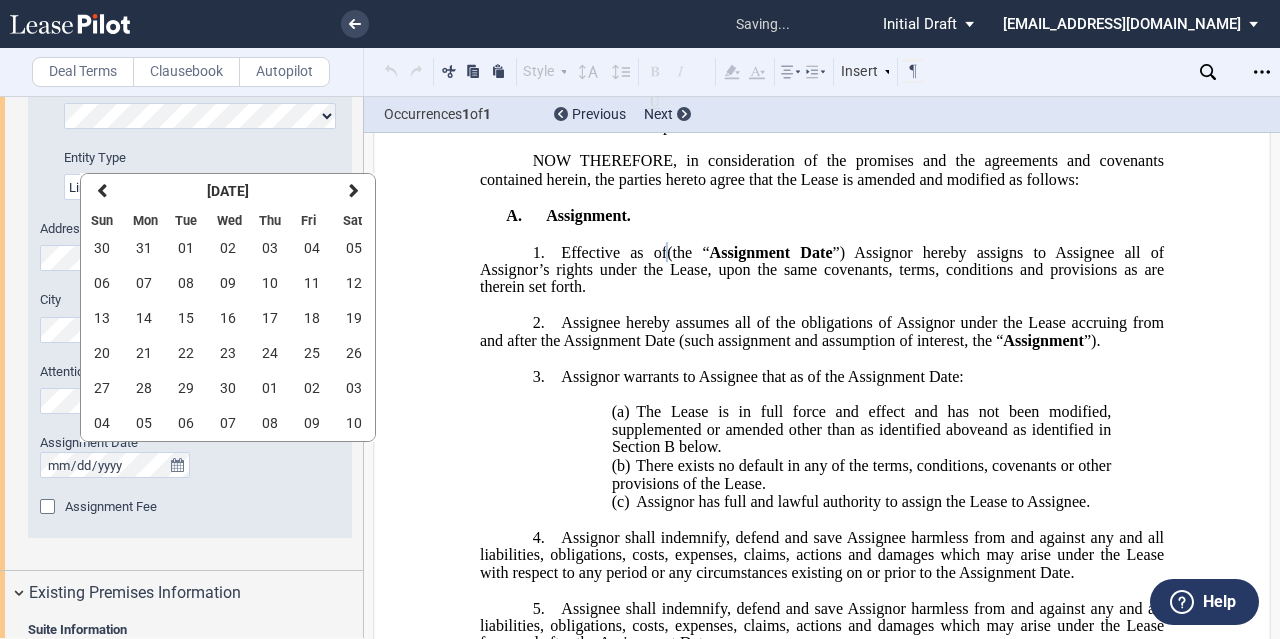 click on "﻿
﻿ ﻿ FIRST  AMENDMENT TO  ﻿ ﻿
ASSIGNMENT, ASSUMPTION AND   ﻿ ﻿  FIRST  AMENDMENT TO  ﻿ ﻿
ASSIGNMENT AND ASSUMPTION TO  ﻿ ﻿
﻿
THIS   ﻿ ﻿  FIRST  AMENDMENT TO  ﻿ ﻿  (this “ ﻿ ﻿ First  Amendment ”) is dated as of   _____________ (“ ﻿ ﻿ First  Amendment Effective Date ”), by and between  Medical Office Buildings of Plano, L.P. ,  a   [US_STATE]   limited partnership  (“ Landlord ”) and  ﻿ ﻿ ,   ﻿ ﻿   ﻿ ﻿   ﻿ ﻿  an individual ,  , an individual ,  ,  , and  , and  ﻿ ﻿ , an individual , as successor-in-interest to  [______]  ( jointly, severally and collectively, the  “ Tenant ”), under the following circumstances:
THIS ASSIGNMENT, ASSUMPTION AND   ﻿ ﻿  FIRST  AMENDMENT TO  ﻿ ﻿  (this “ ﻿ ﻿ First  Amendment ”) is dated as of   ﻿ ﻿ ,   ﻿" at bounding box center (822, 1939) 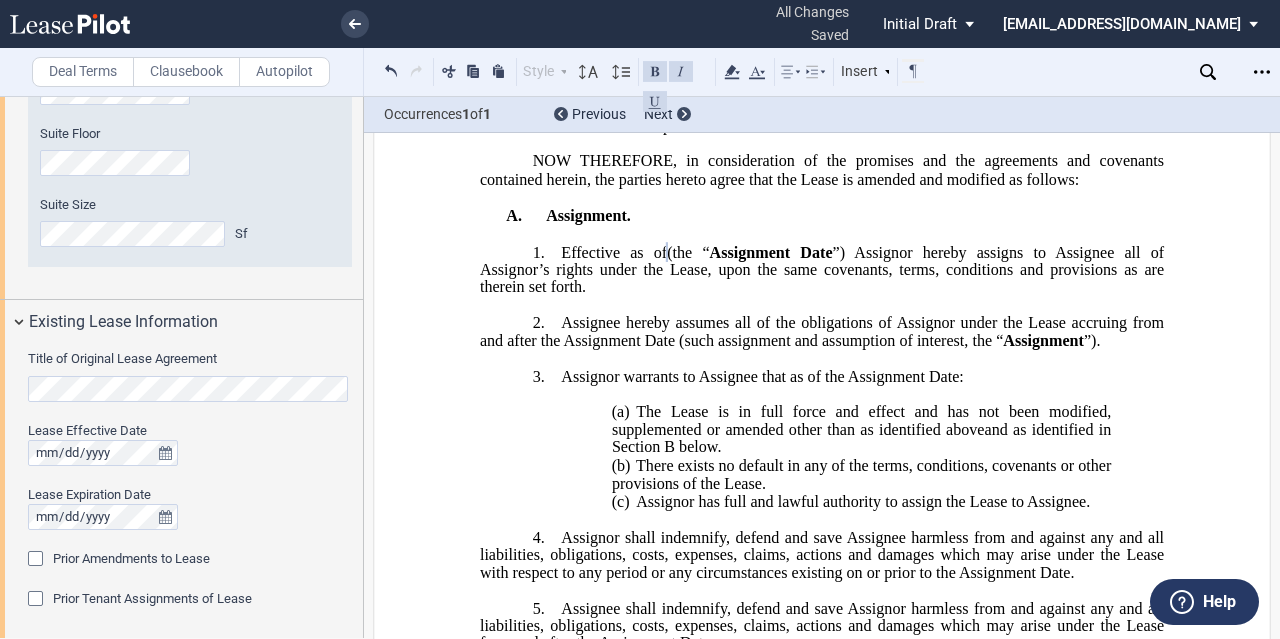scroll, scrollTop: 1400, scrollLeft: 0, axis: vertical 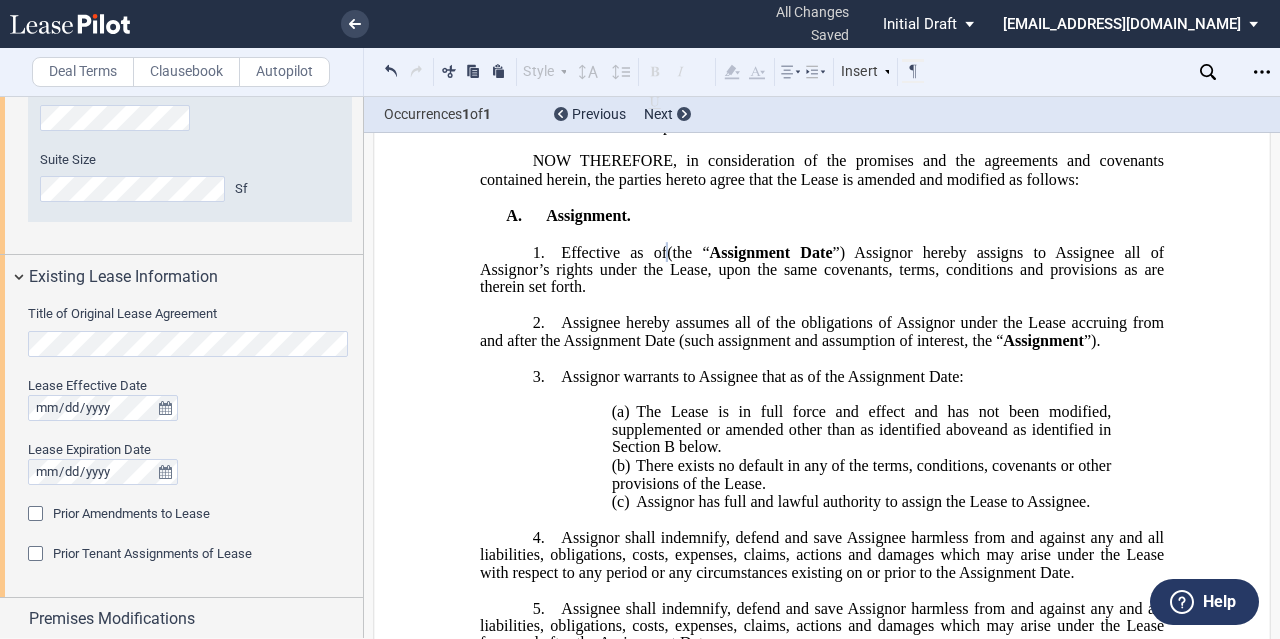 click on "Title of Original Lease Agreement
Lease Effective Date
Lease Expiration Date
Prior Amendments to Lease
Prior Amendments (1)
Amendment No. 1 Date" at bounding box center (181, 447) 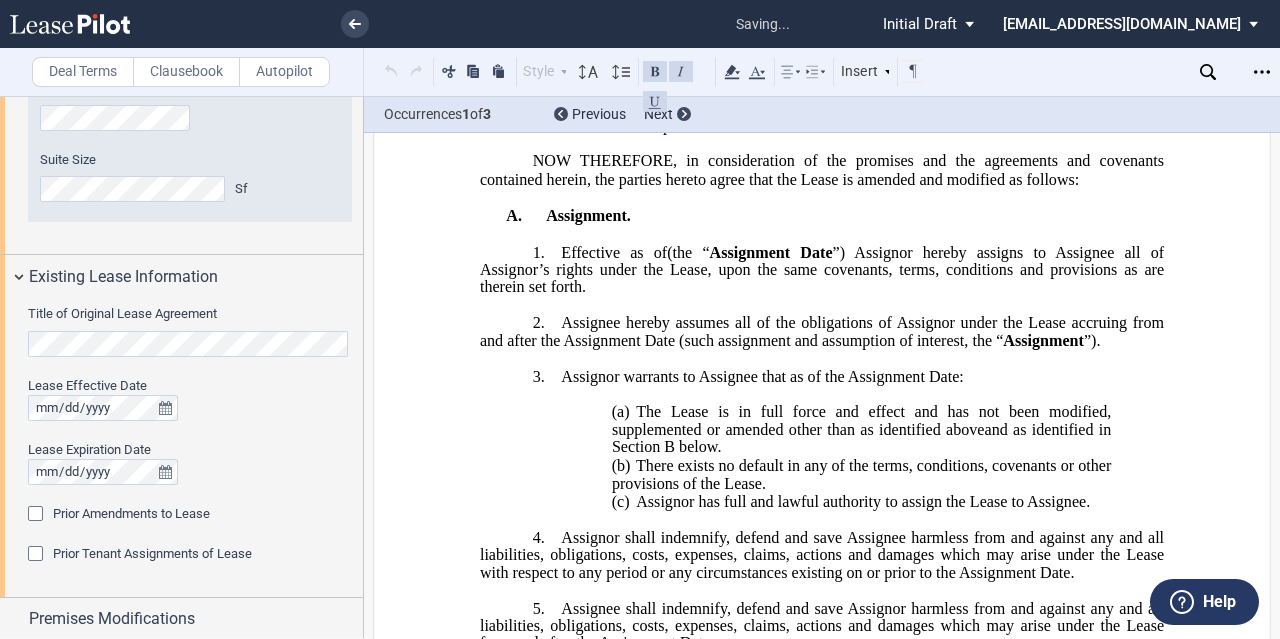 scroll, scrollTop: 0, scrollLeft: 0, axis: both 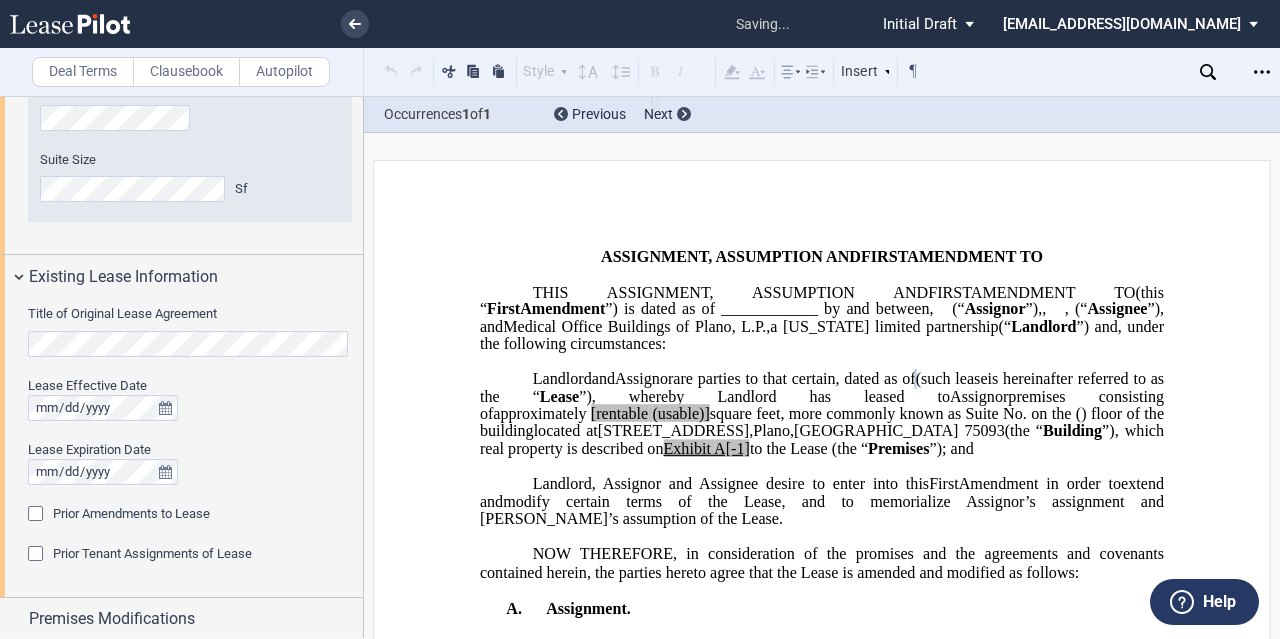click on "Prior Amendments to Lease" at bounding box center (131, 513) 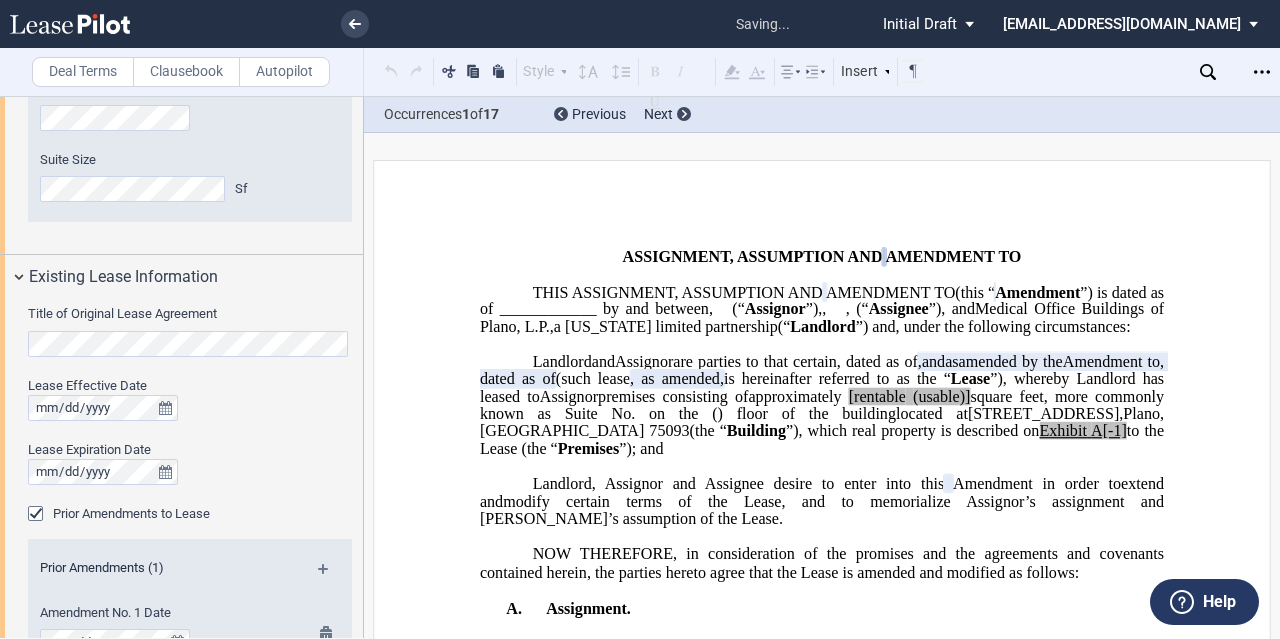 click on "Amendment No. 1 Date" 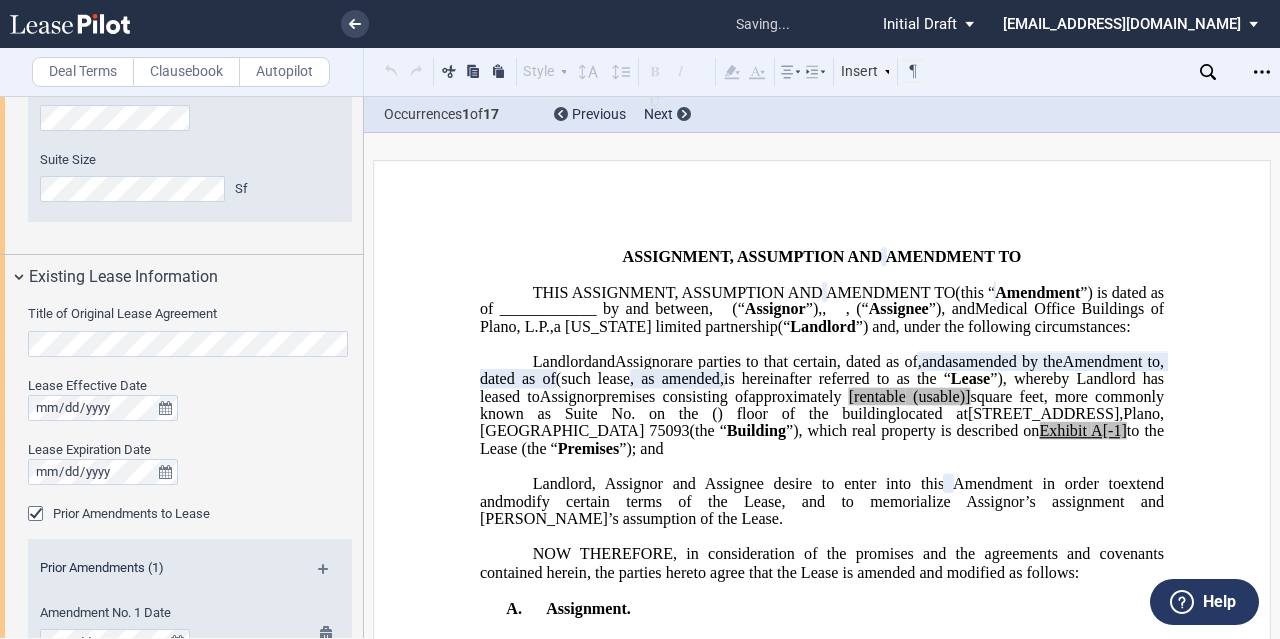 scroll, scrollTop: 1600, scrollLeft: 0, axis: vertical 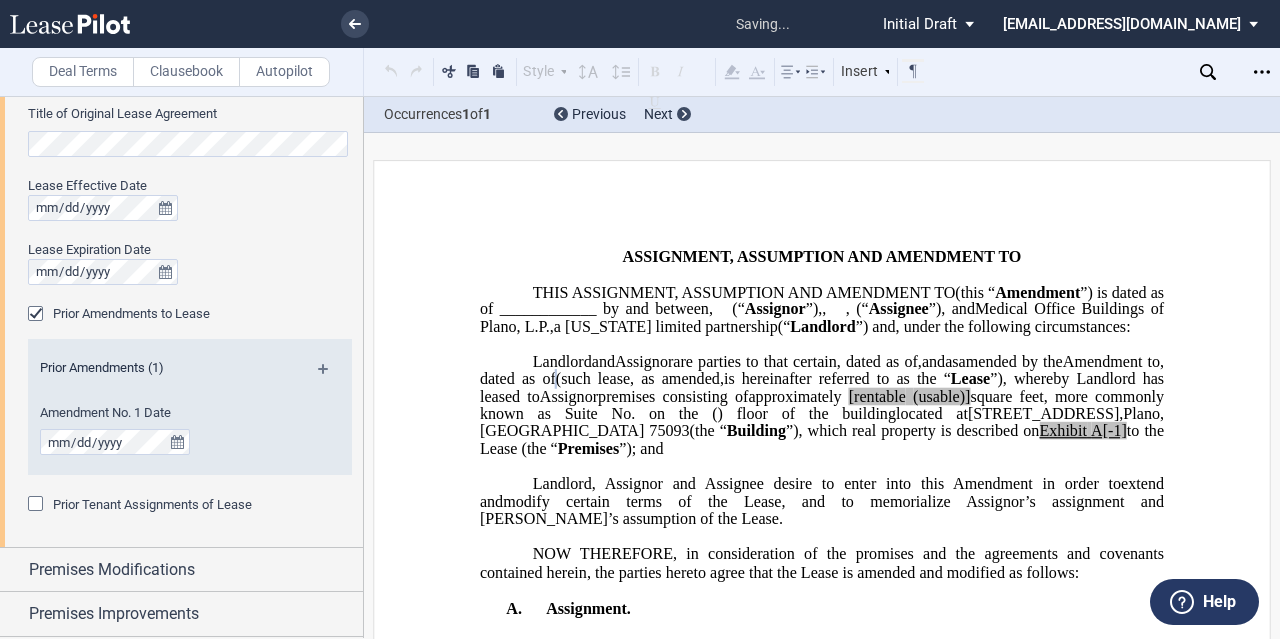 click at bounding box center [331, 376] 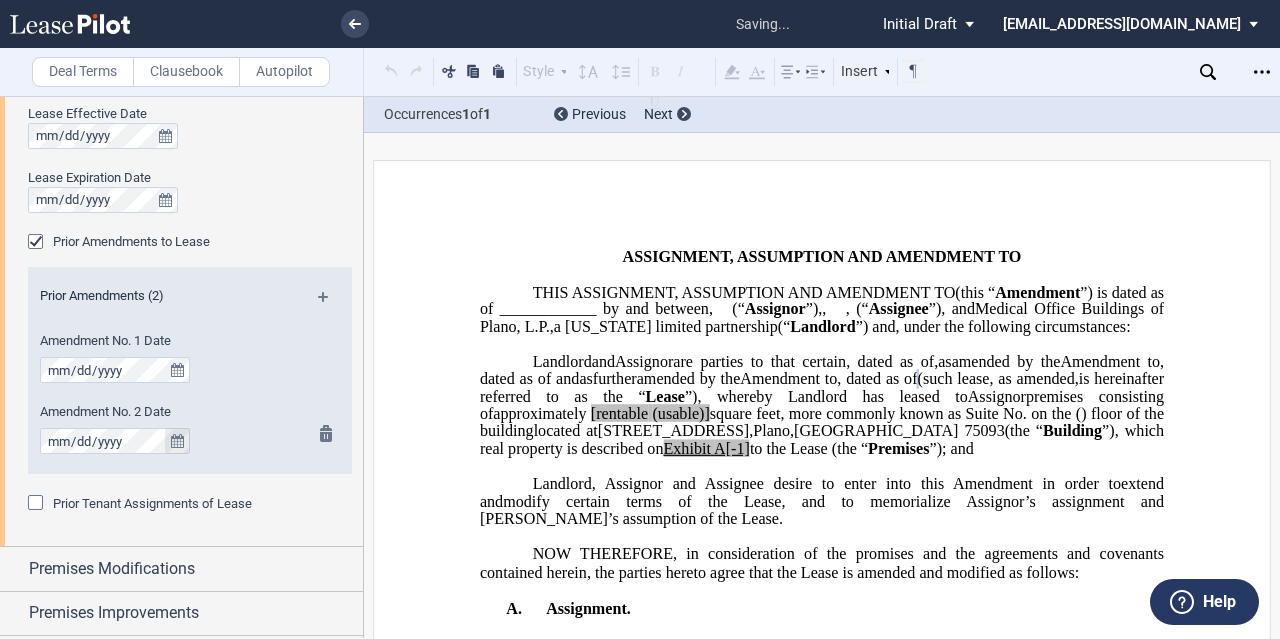 scroll, scrollTop: 1700, scrollLeft: 0, axis: vertical 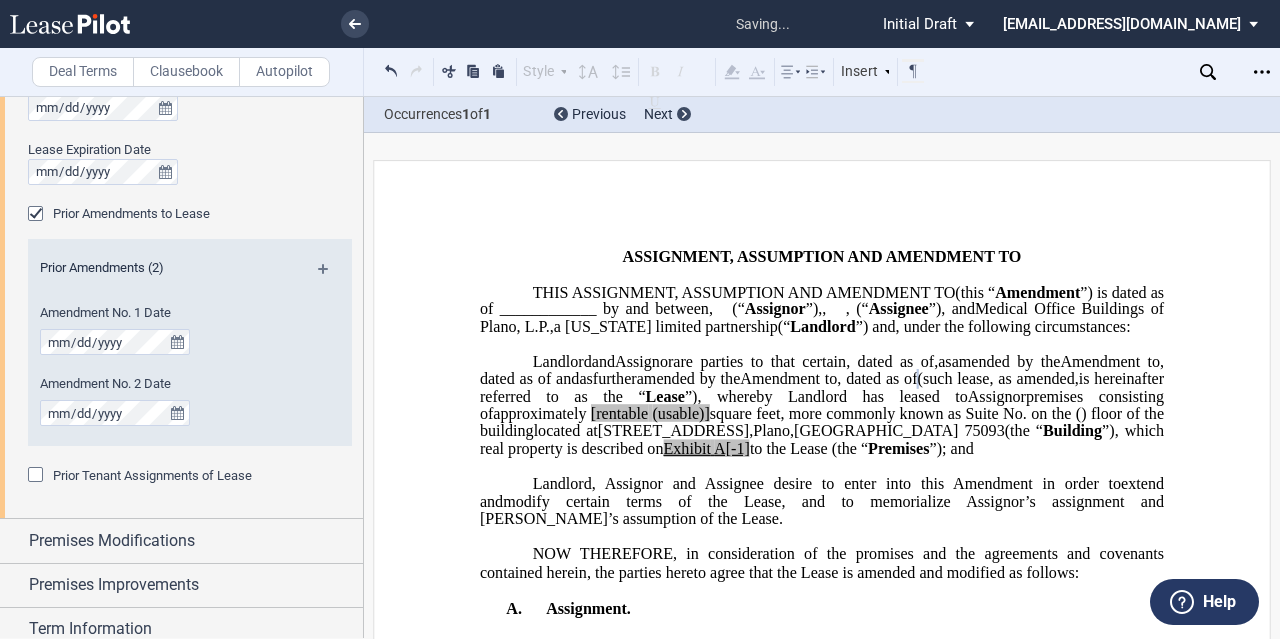 click on "Prior Amendments (2)
Amendment No. 1 Date
Amendment No. 2 Date" at bounding box center (190, 356) 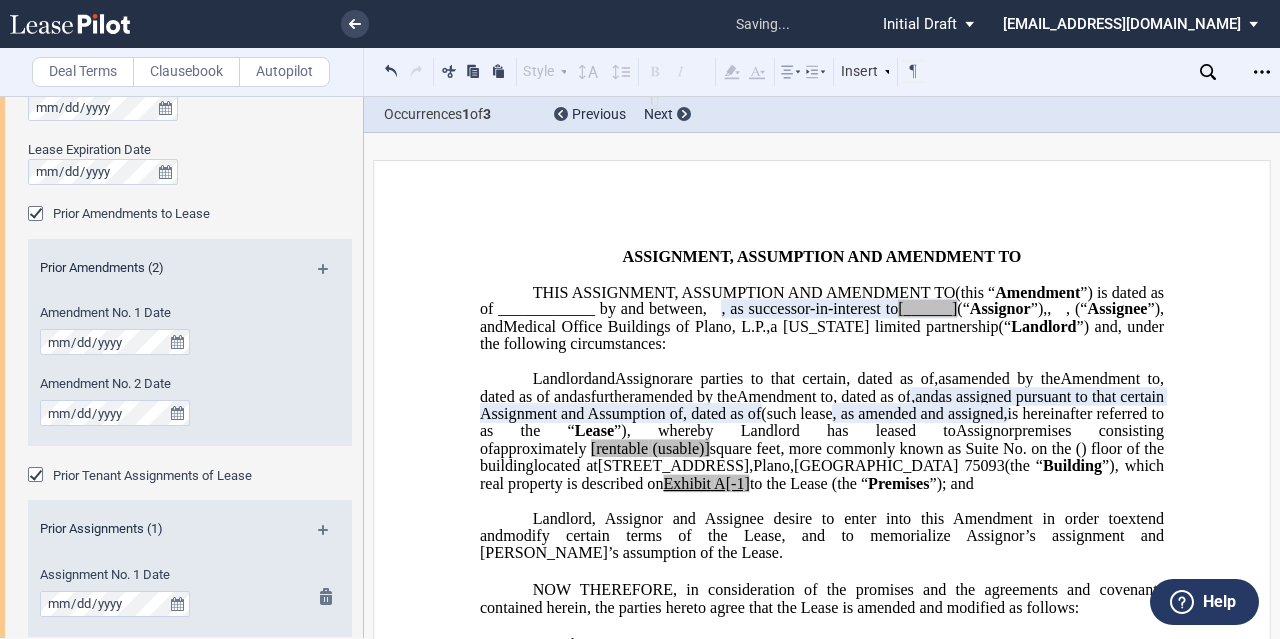 scroll, scrollTop: 1800, scrollLeft: 0, axis: vertical 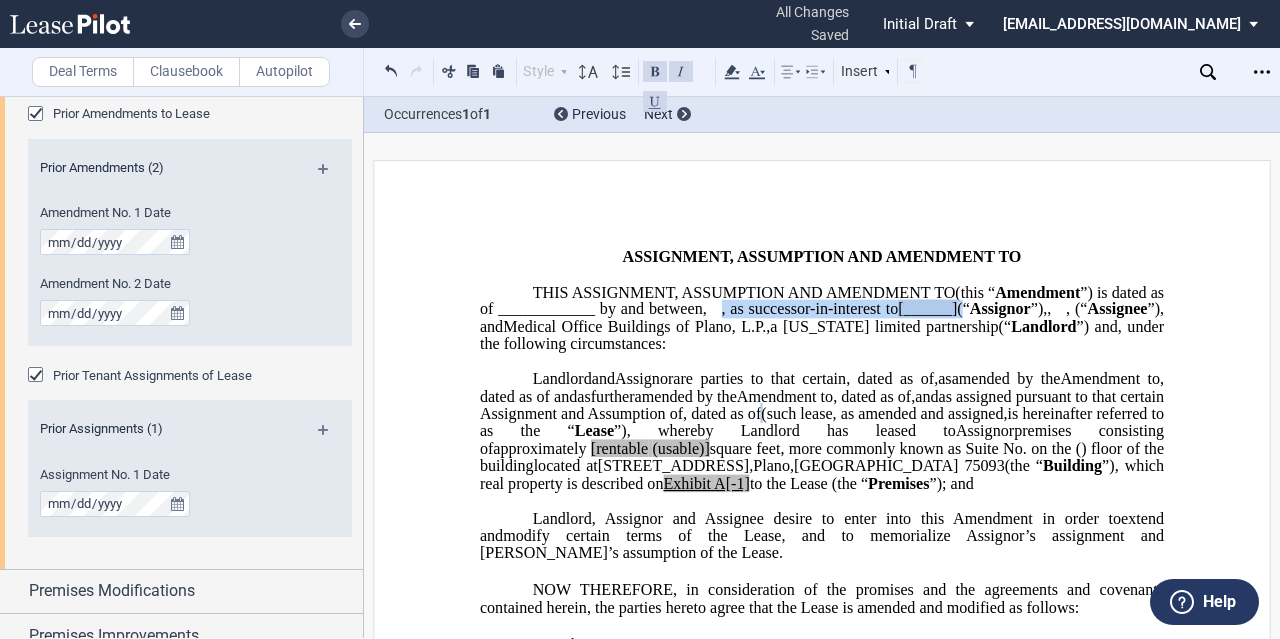 drag, startPoint x: 1050, startPoint y: 345, endPoint x: 620, endPoint y: 363, distance: 430.3766 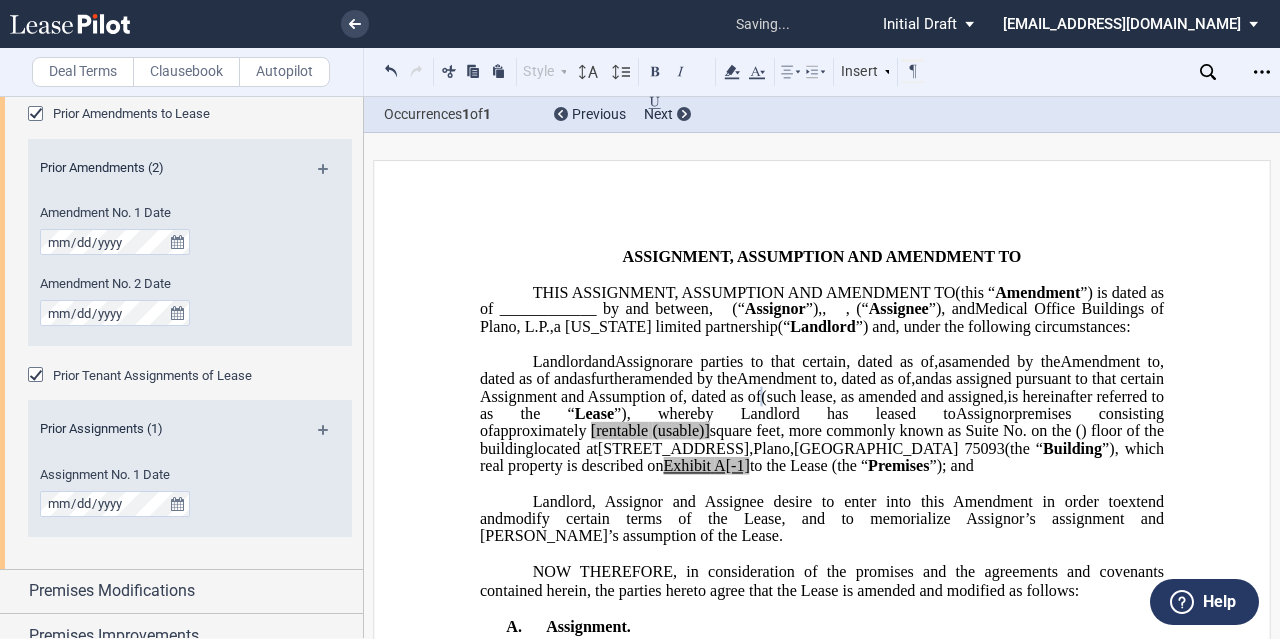 type 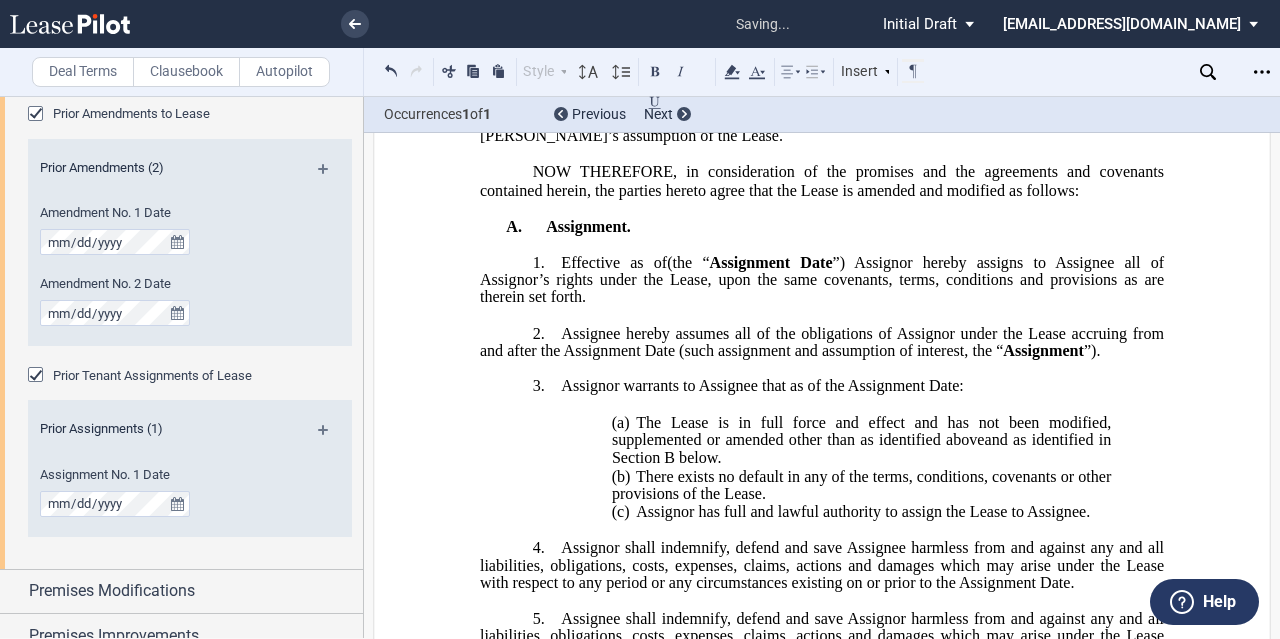 scroll, scrollTop: 200, scrollLeft: 0, axis: vertical 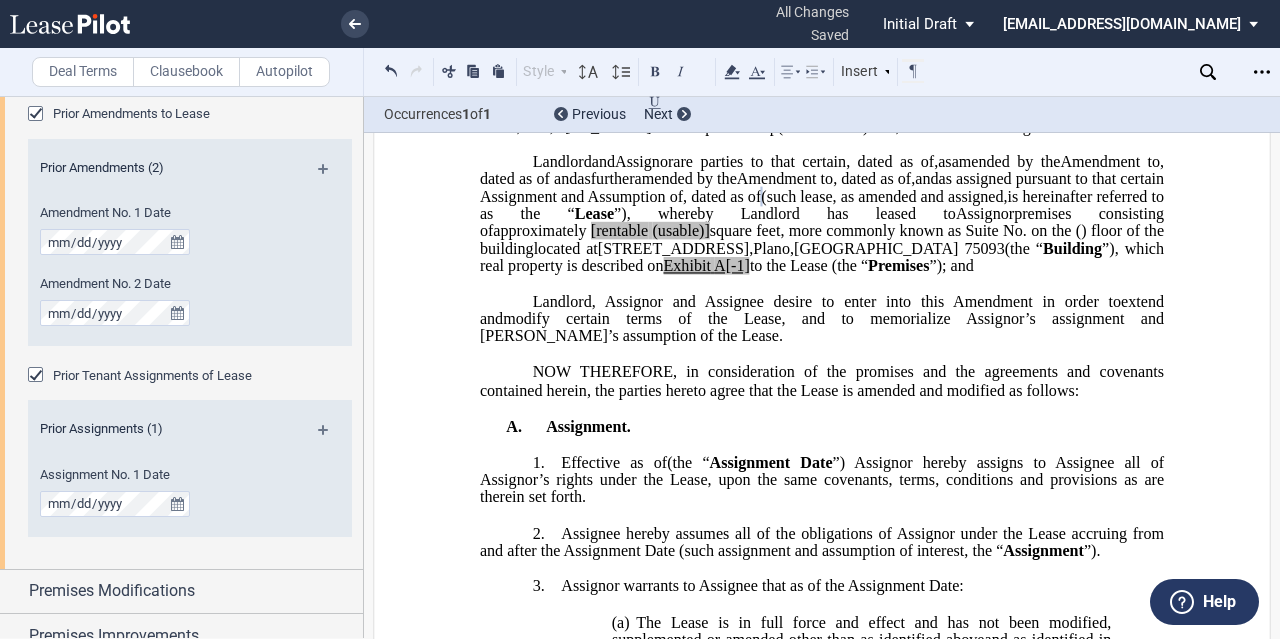 click on "and" 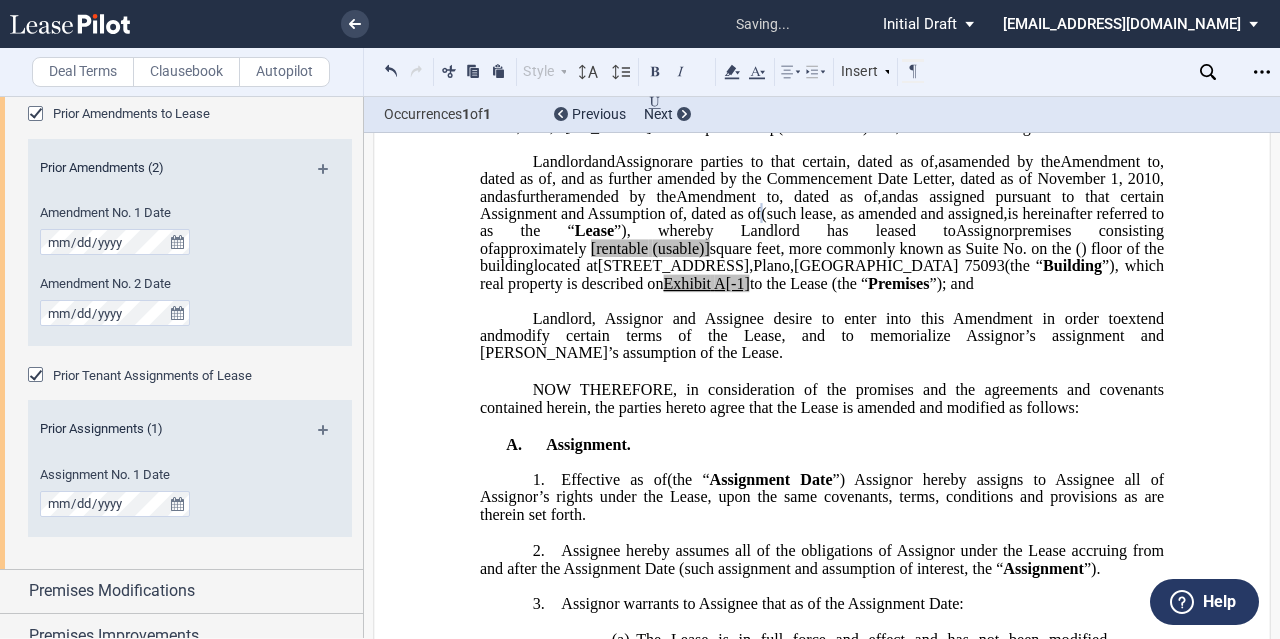 click on "and" 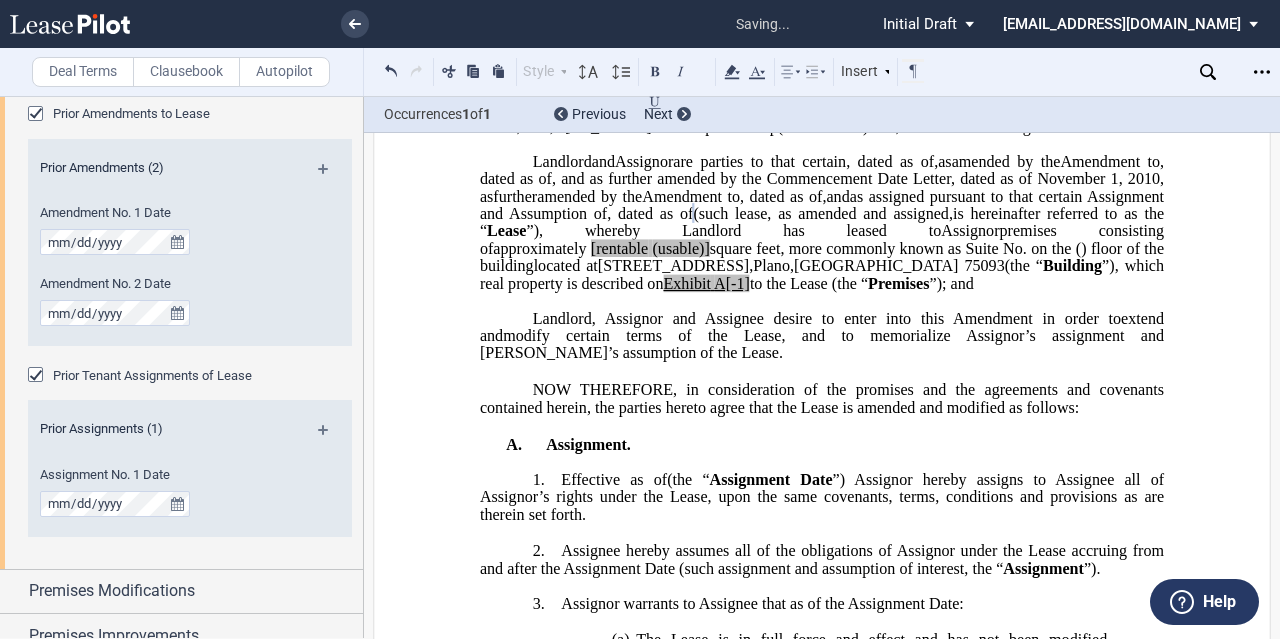 click on "Amendment to" 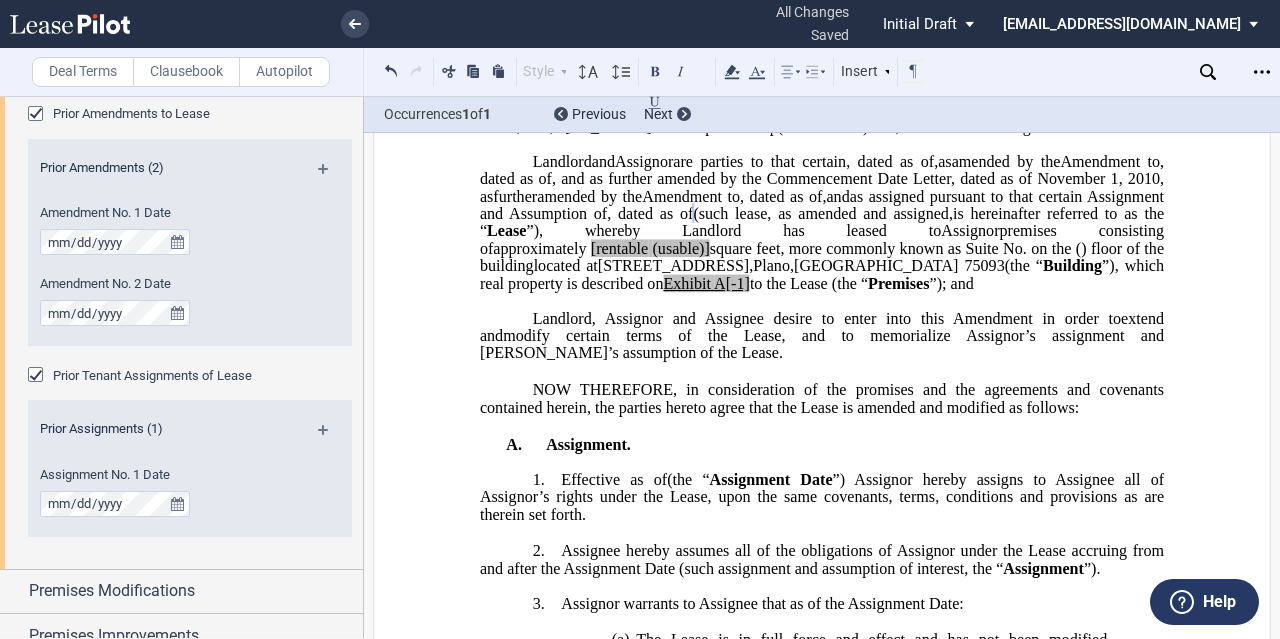 click on "Amendment to" 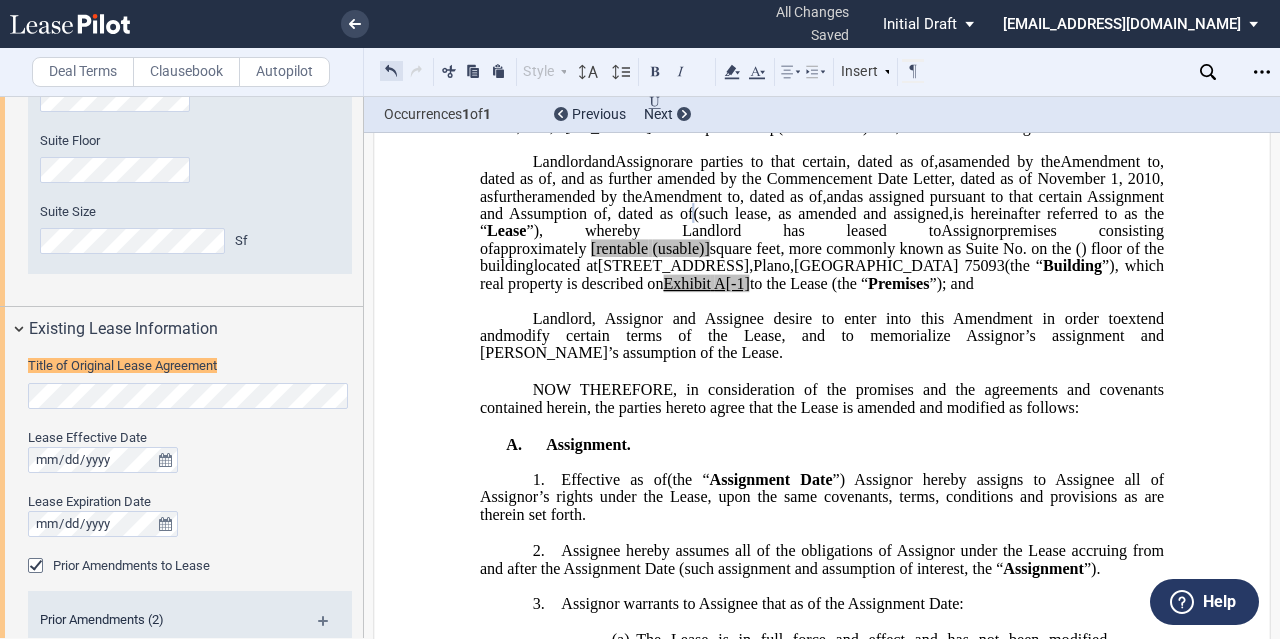 scroll, scrollTop: 1346, scrollLeft: 0, axis: vertical 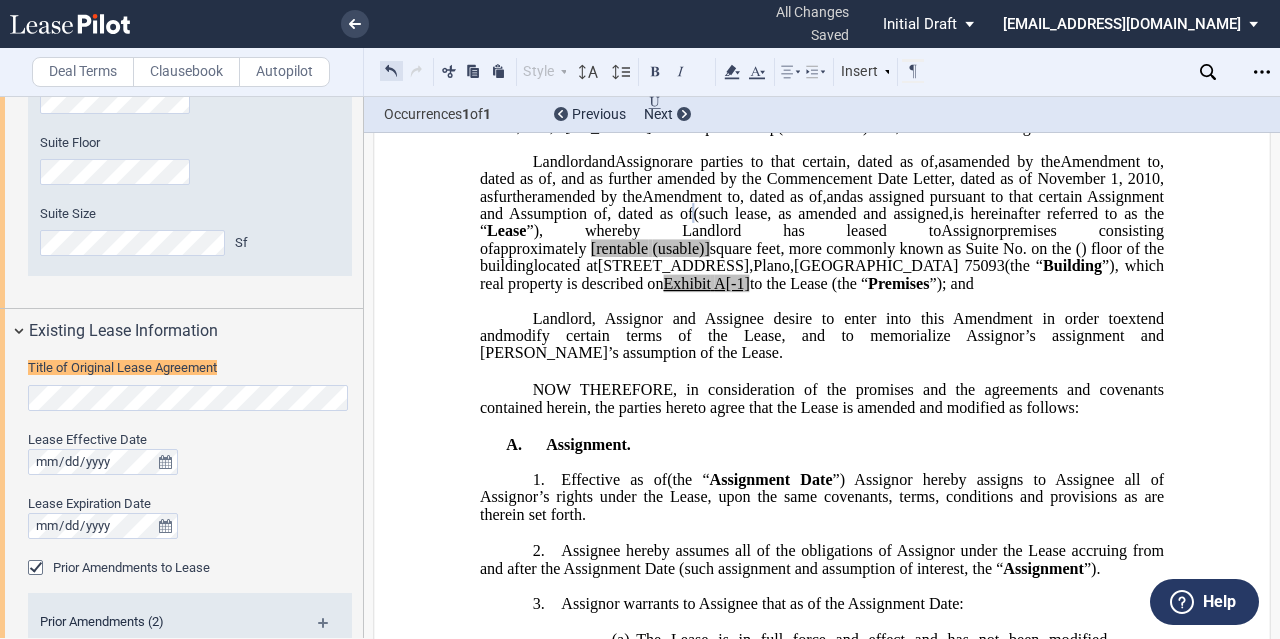 click at bounding box center [391, 71] 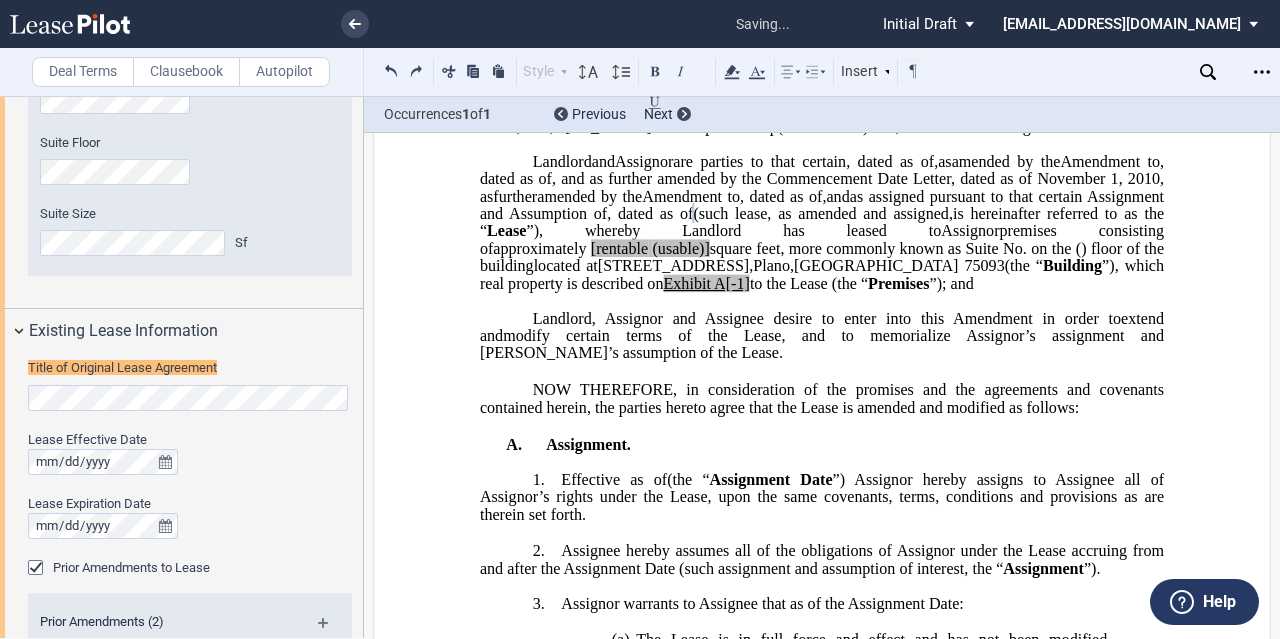 click on "Assignor" 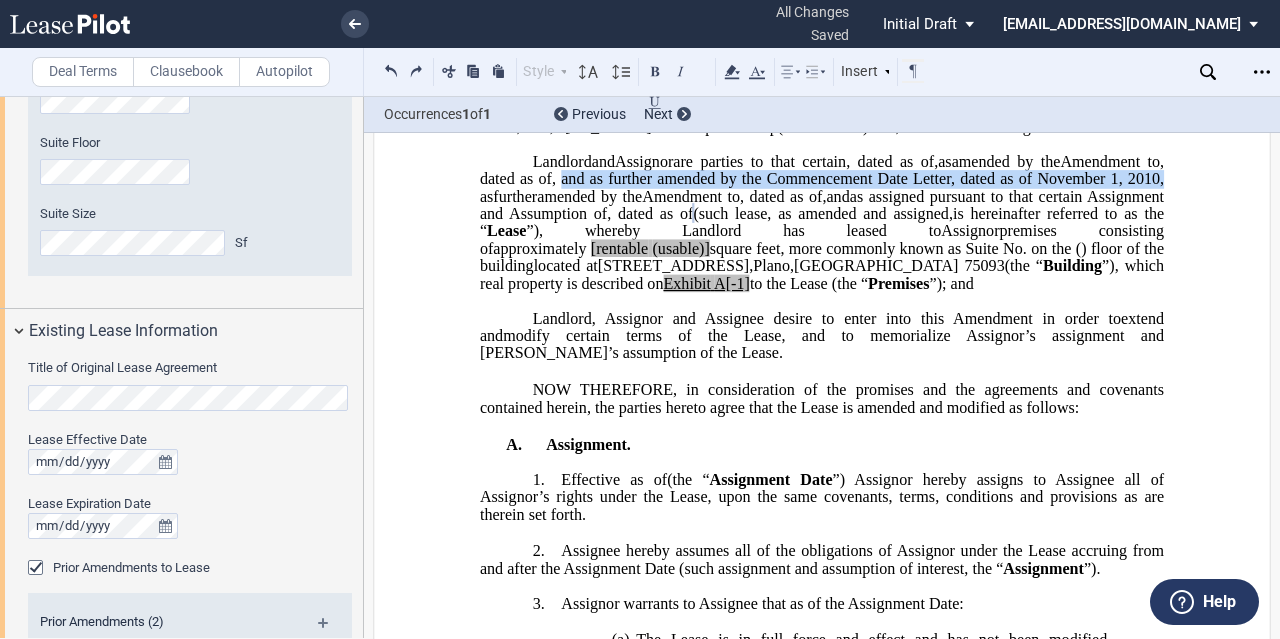 drag, startPoint x: 807, startPoint y: 266, endPoint x: 720, endPoint y: 282, distance: 88.45903 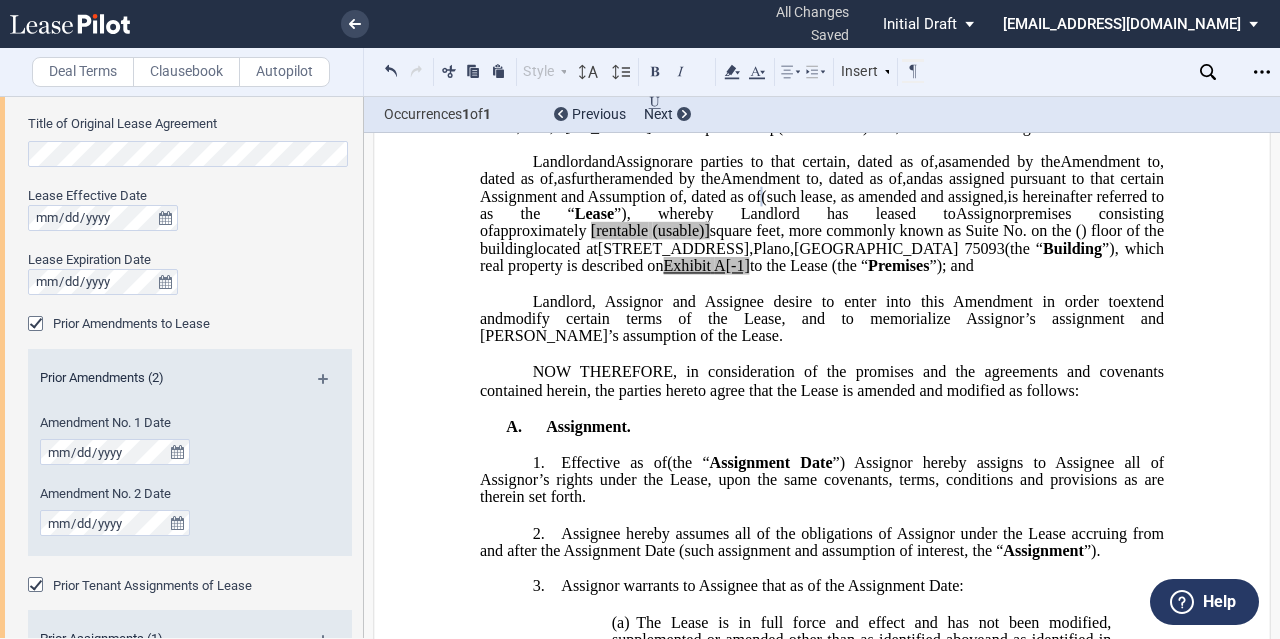 scroll, scrollTop: 1746, scrollLeft: 0, axis: vertical 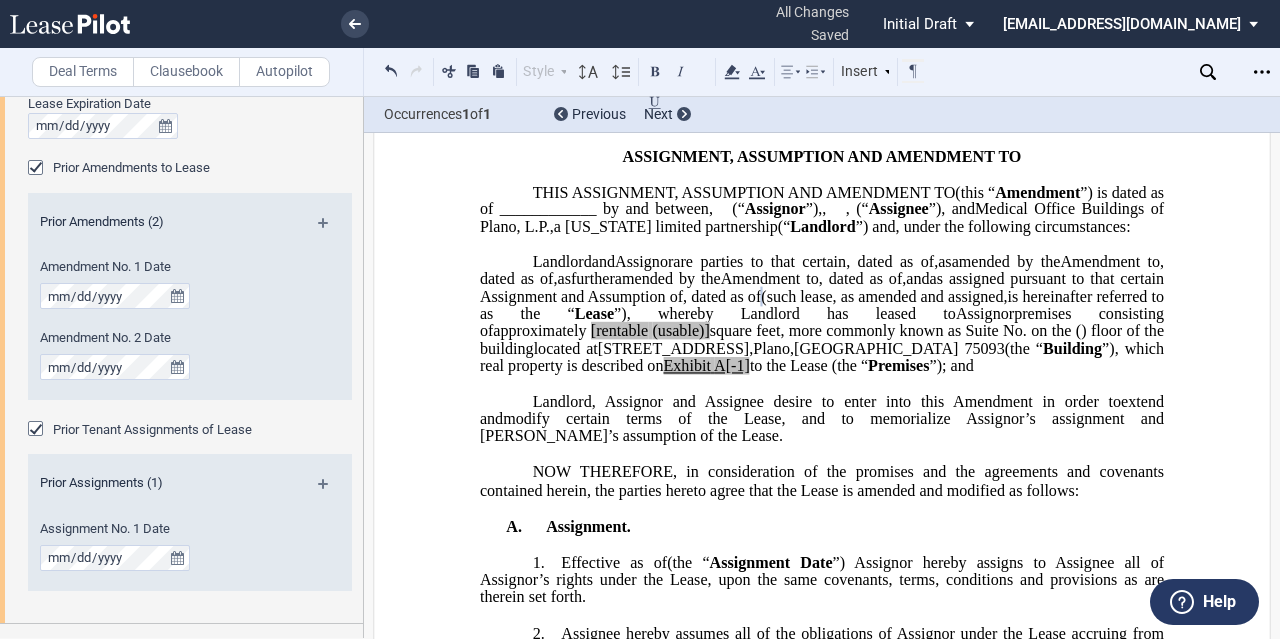 click on "Style
Normal
8pt
9pt
10pt
10.5pt
11pt
12pt
14pt
16pt
Normal
1
1.15
1.5
2
3
No Color
Automatic
Align Left
Center
Align Right
Justify
Paragraph
First Line
Insert
List
Select
list outline
you would like to define
LEASE_OUTLINE
1. Section (a) Subsection (a) Subsection 1 a) Subsection 2 Normal
Article
Image
Page Break" at bounding box center [653, 72] 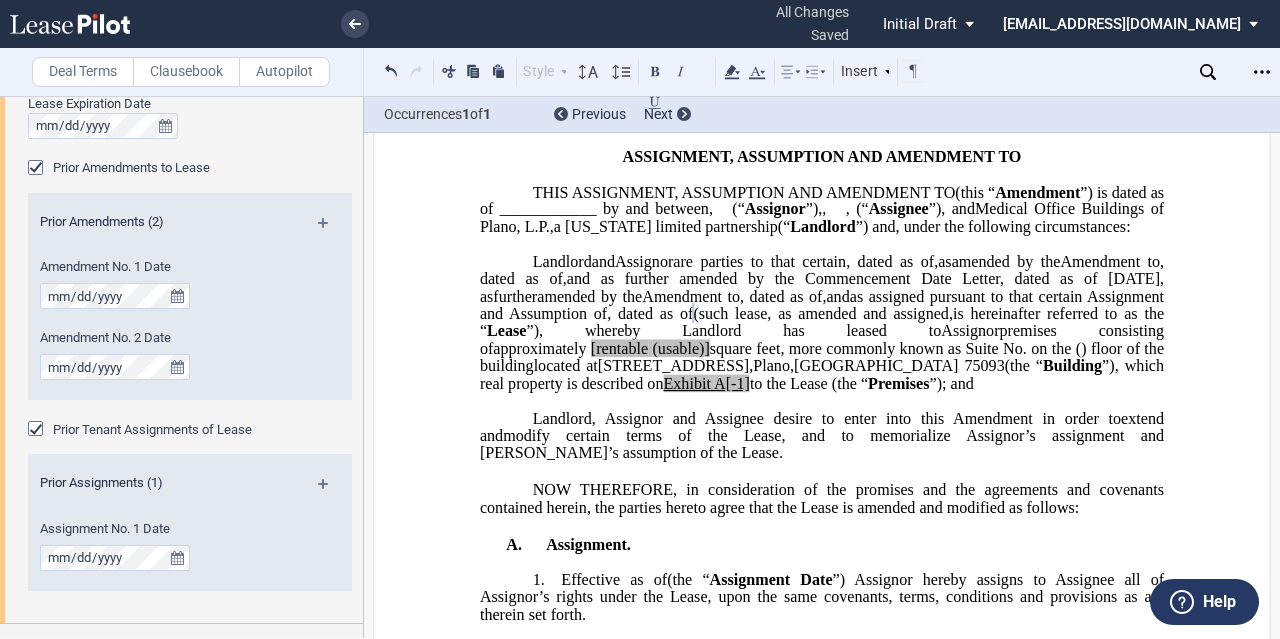 click on "Amendment to" 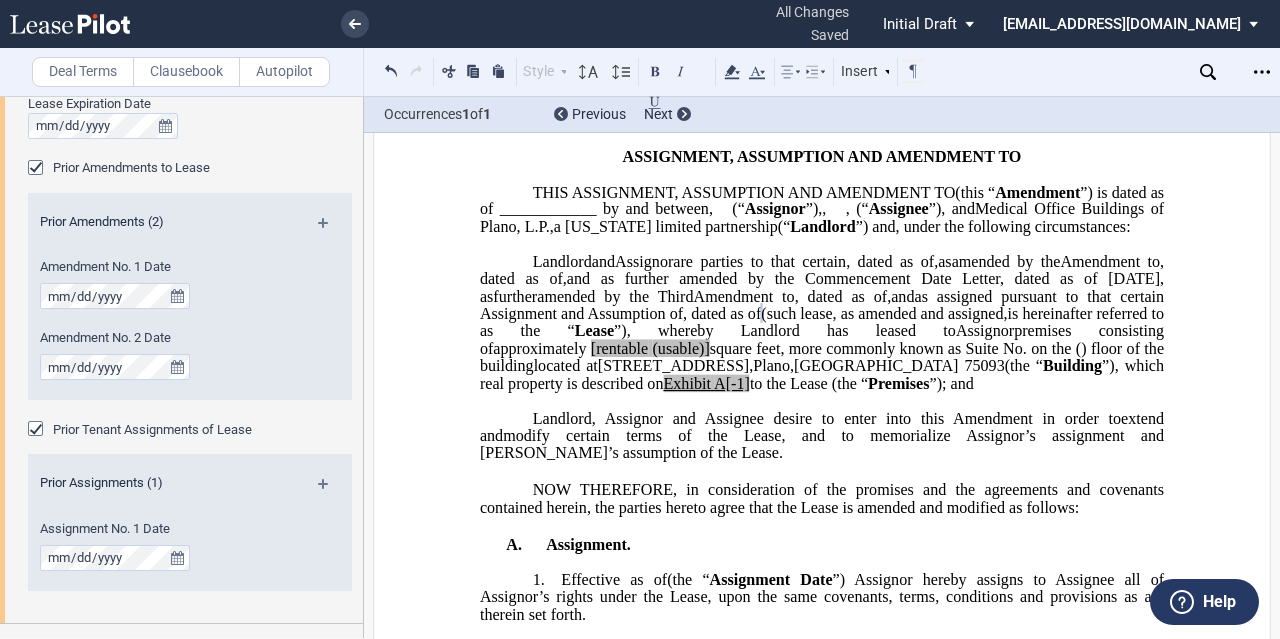 scroll, scrollTop: 200, scrollLeft: 0, axis: vertical 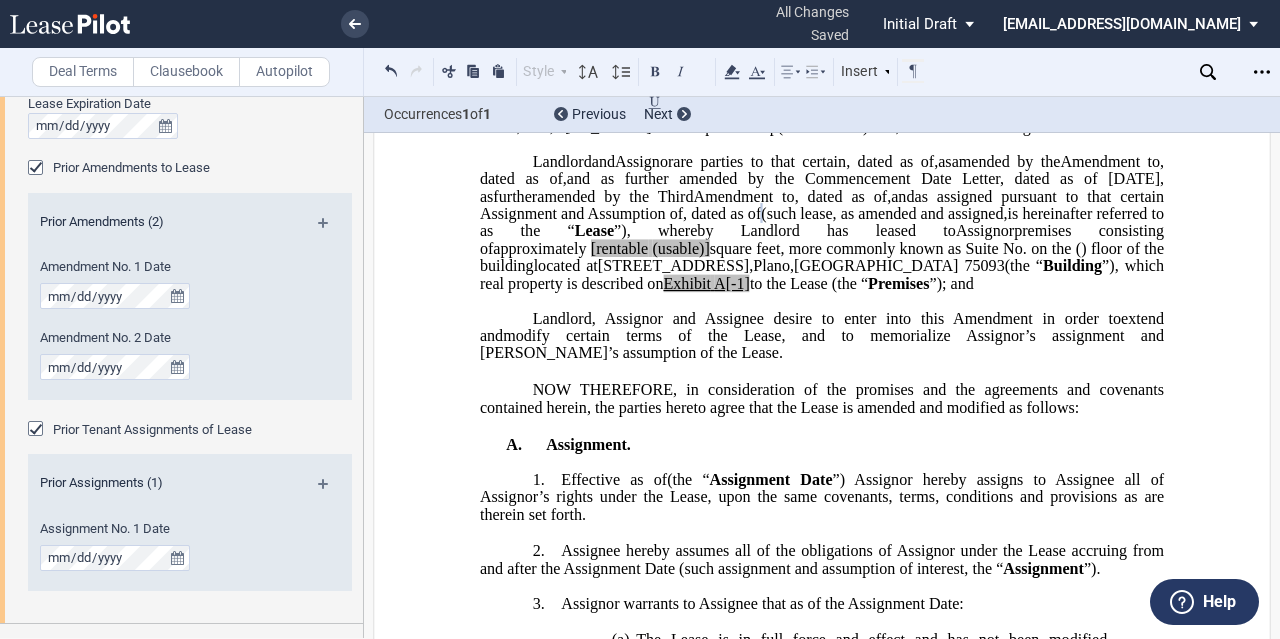 click on "[rentable" 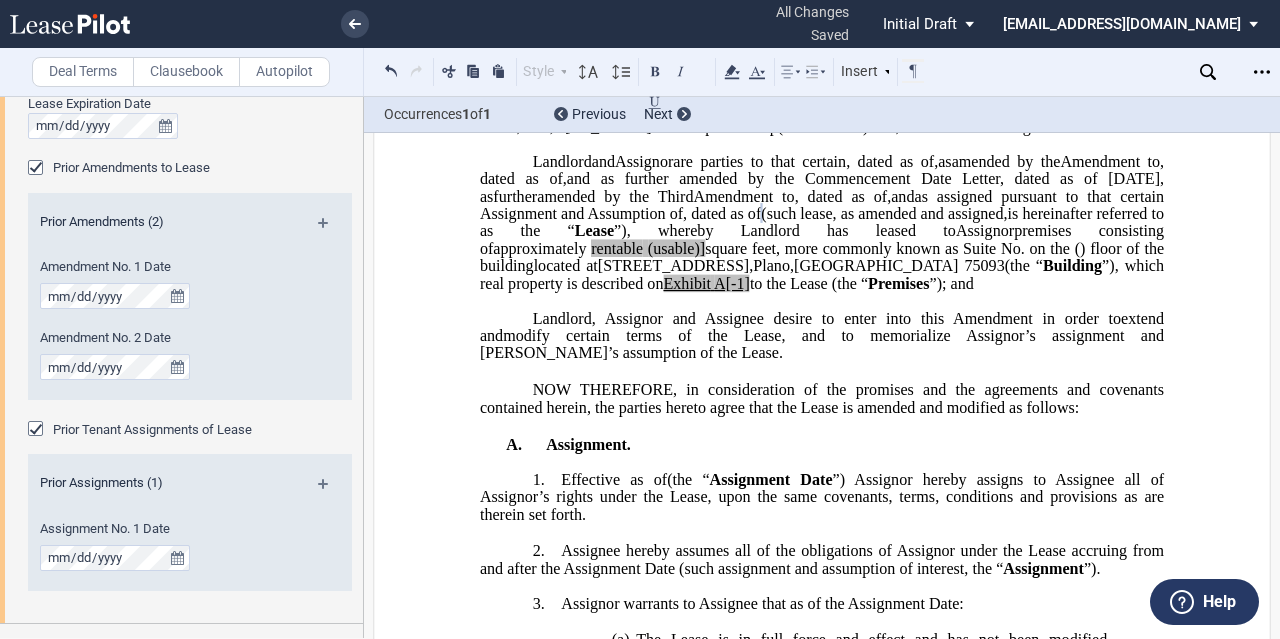 click on "(usable)]" 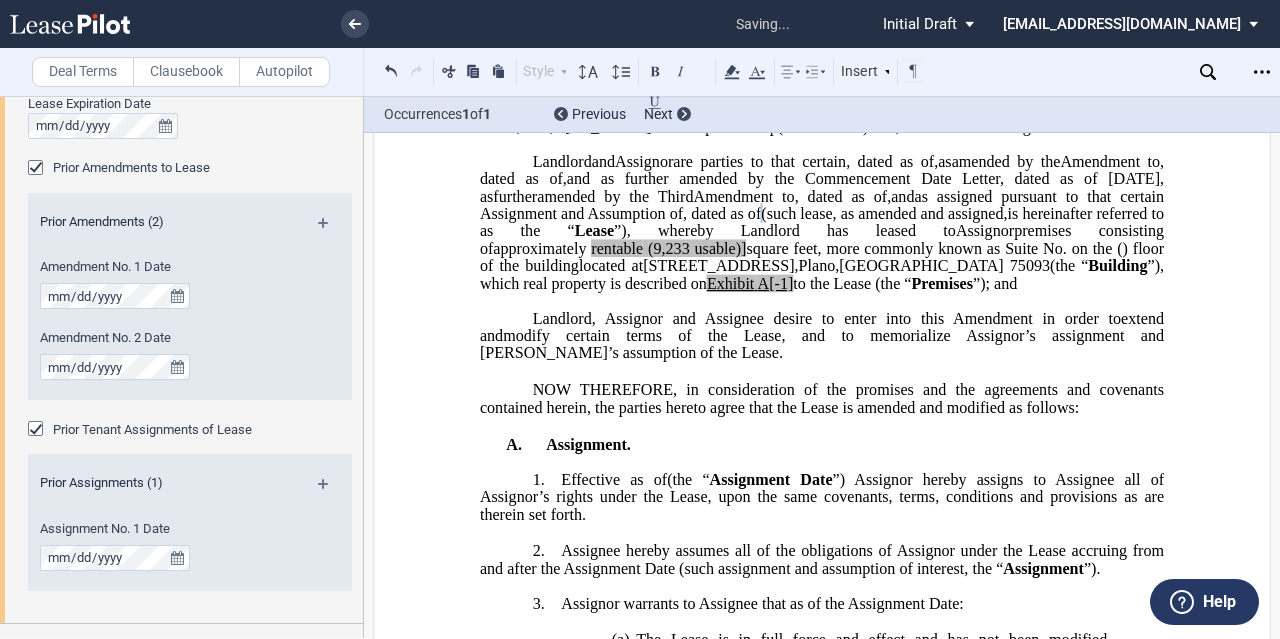 click on "square feet, more commonly known as Suite No." 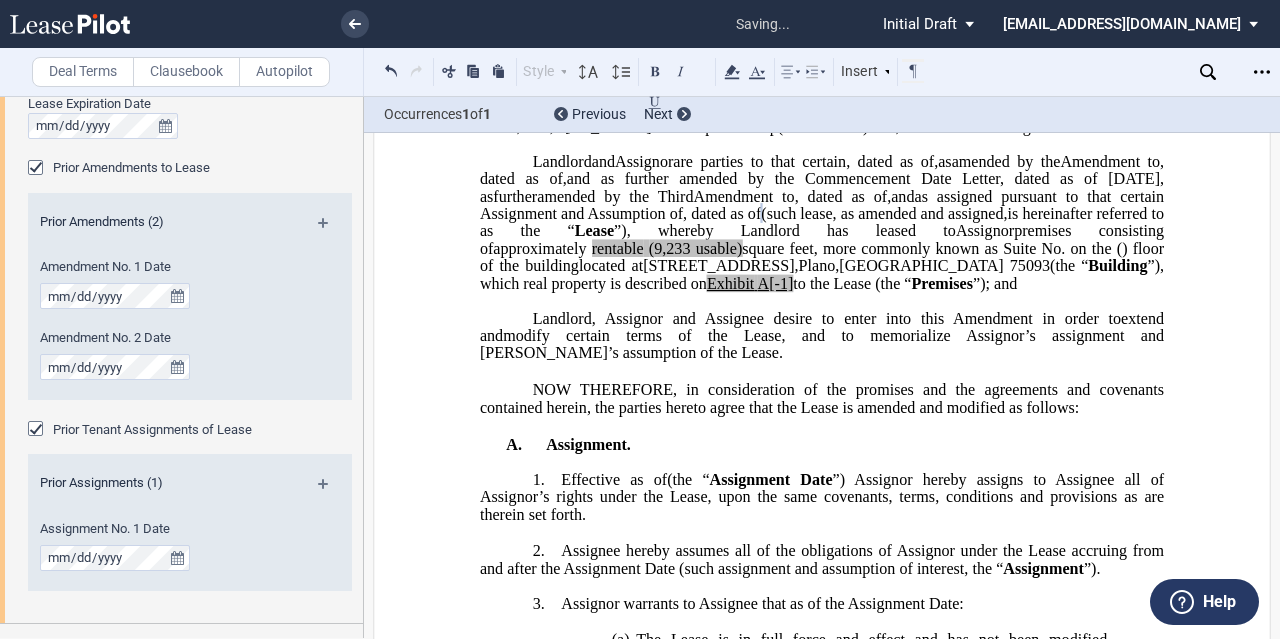 click on "(the “" 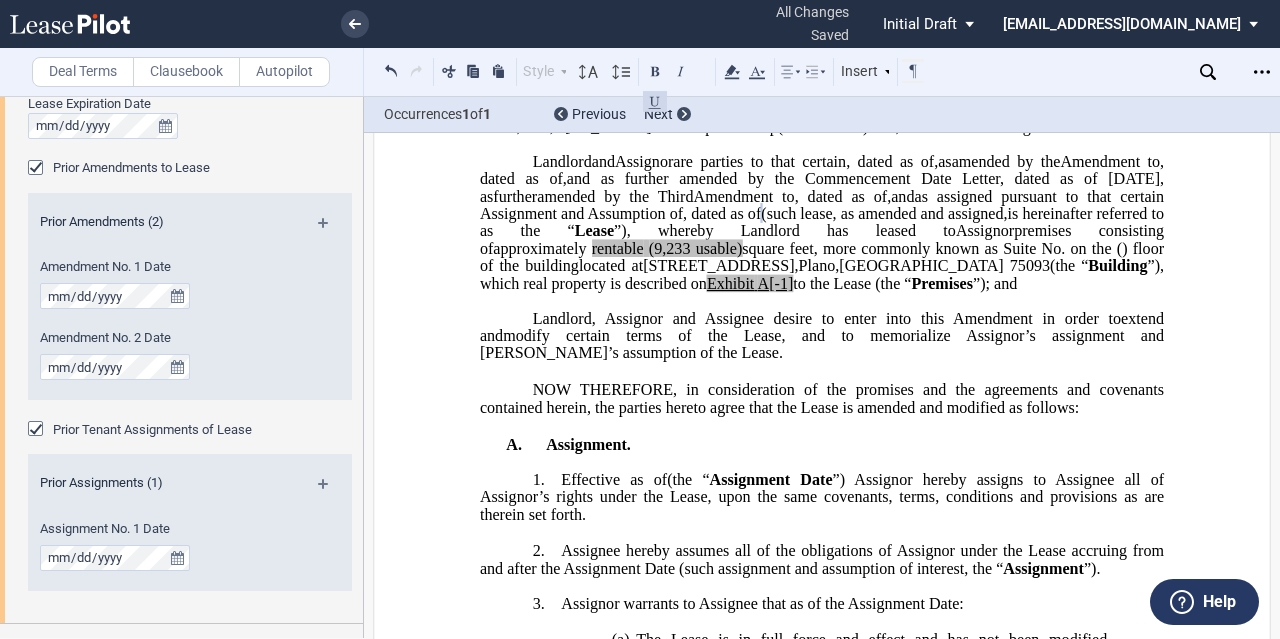 type 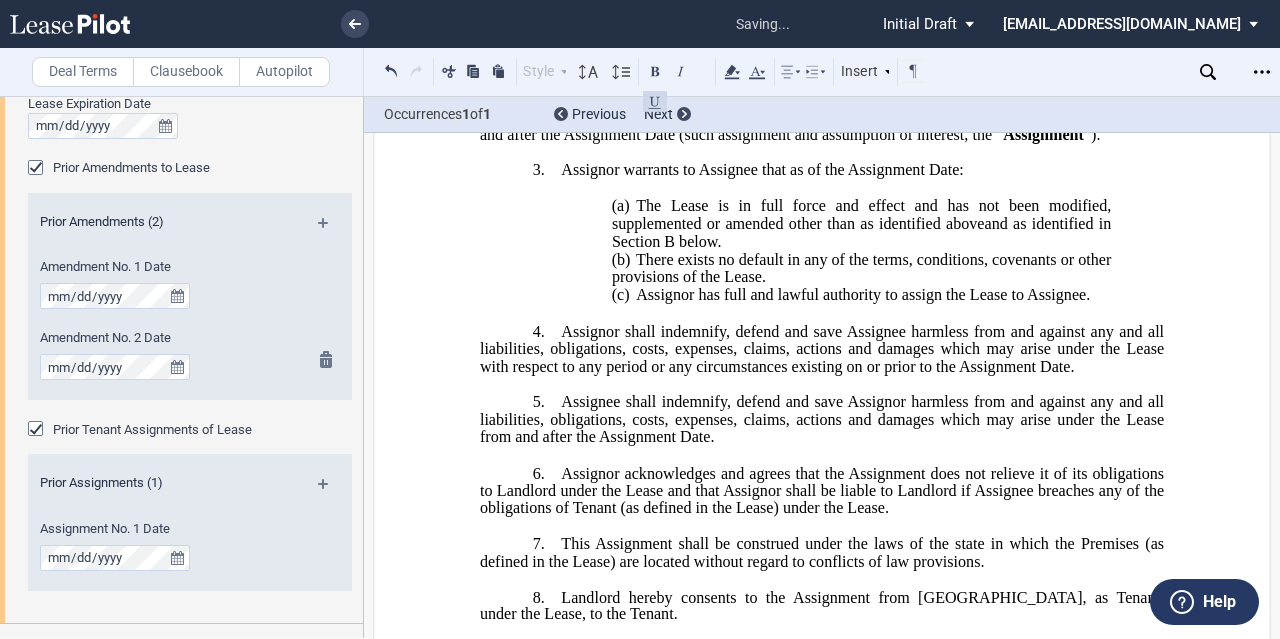 scroll, scrollTop: 700, scrollLeft: 0, axis: vertical 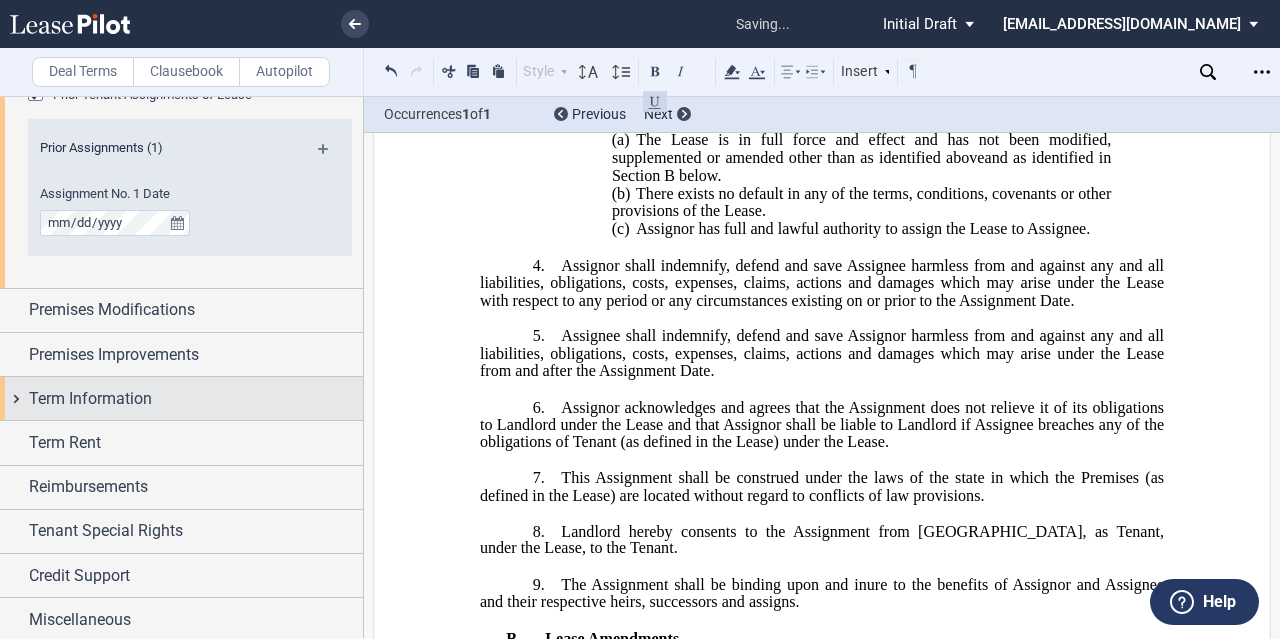 click on "Term Information" at bounding box center [90, 399] 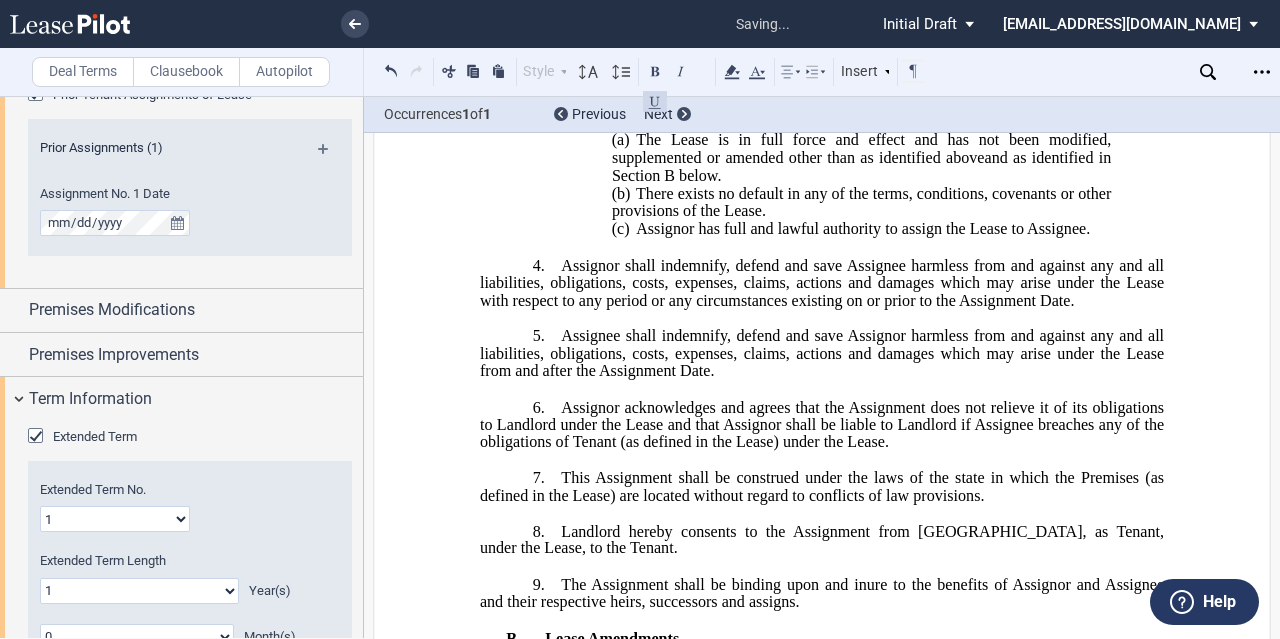 click on "Extended Term" 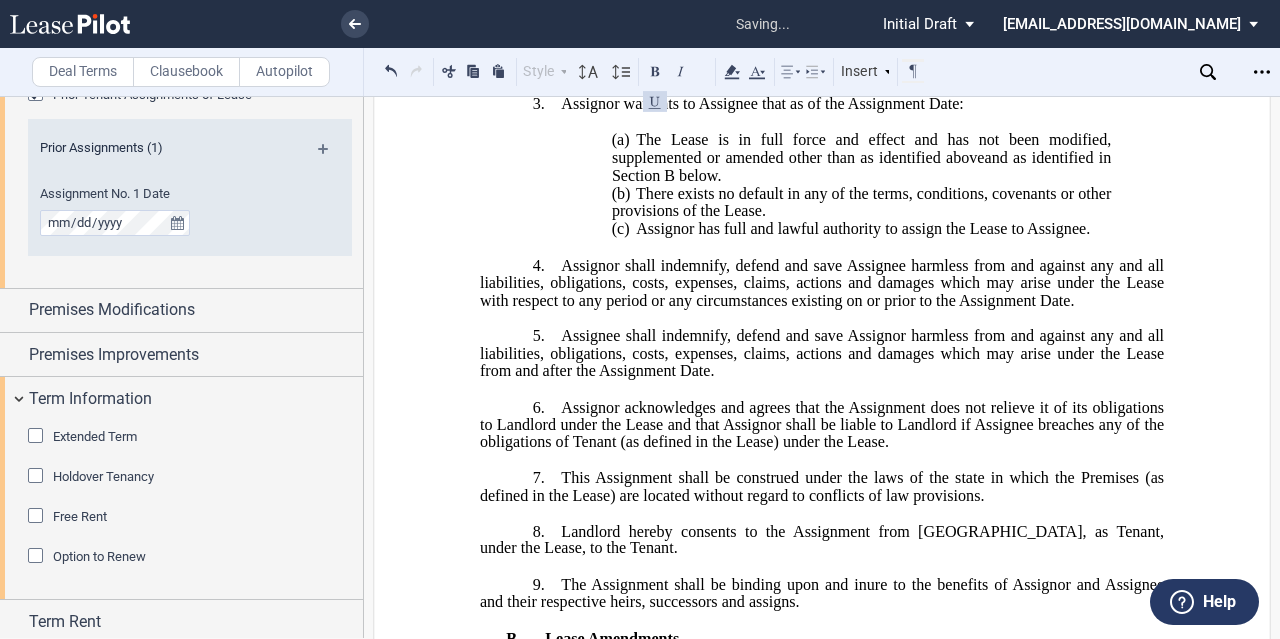 click on "Miscellaneous" at bounding box center (80, 799) 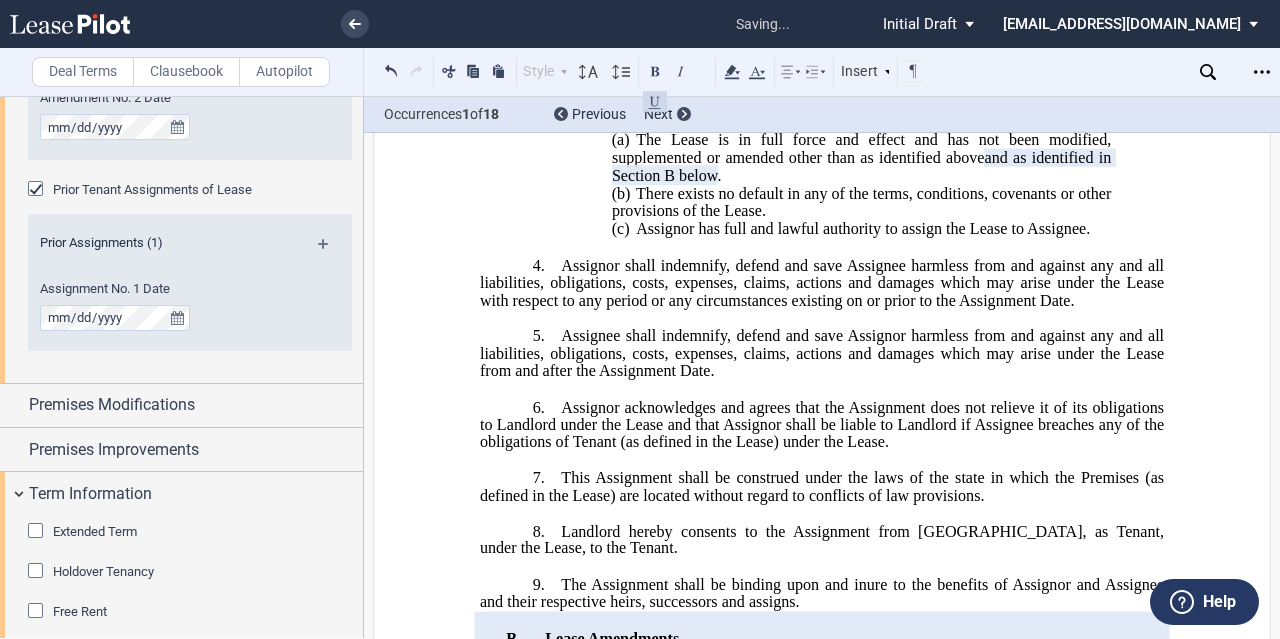 scroll, scrollTop: 2823, scrollLeft: 0, axis: vertical 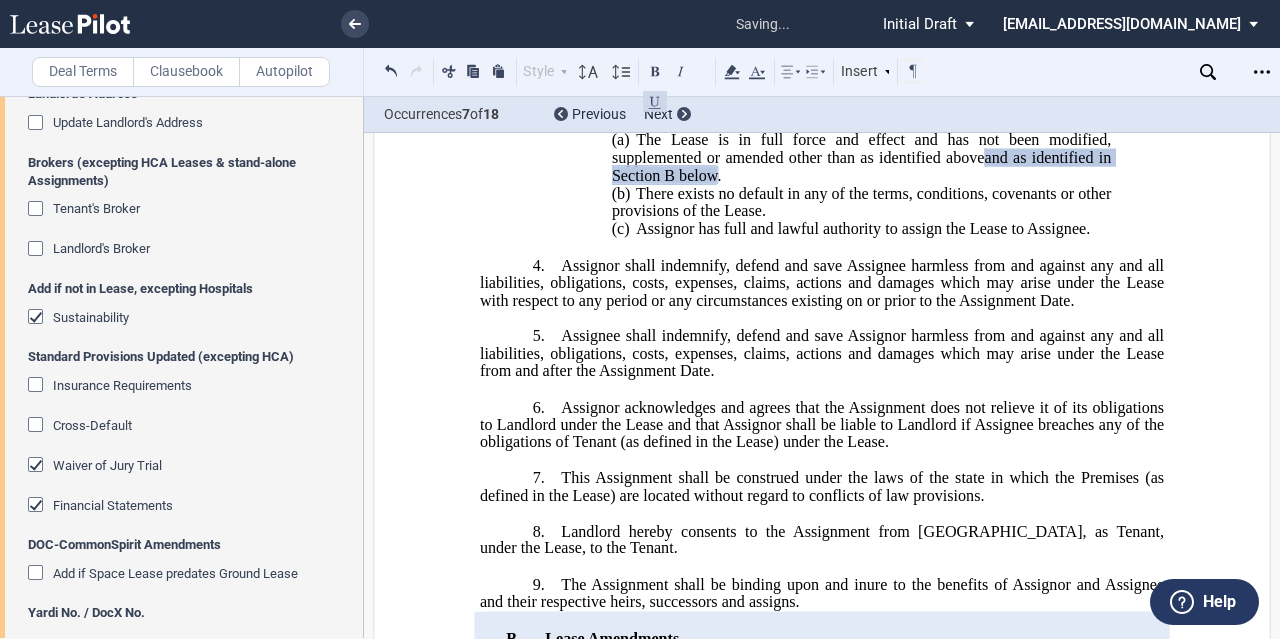 click on "Waiver of Jury Trial" 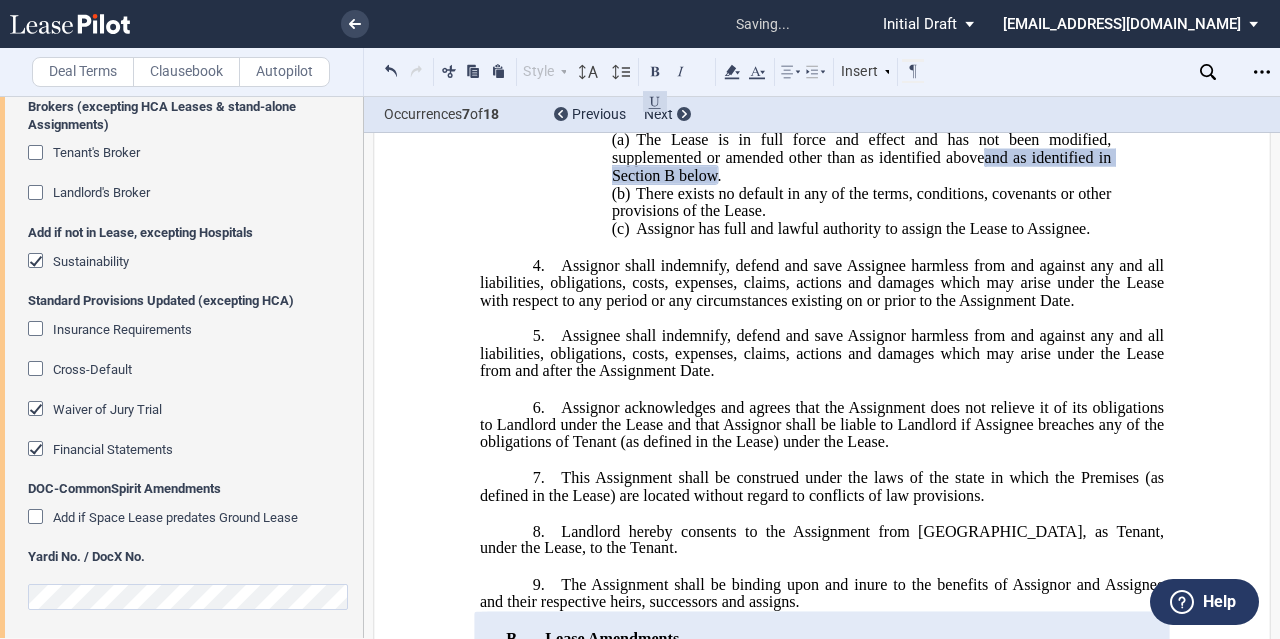 click on "Waiver of Jury Trial" 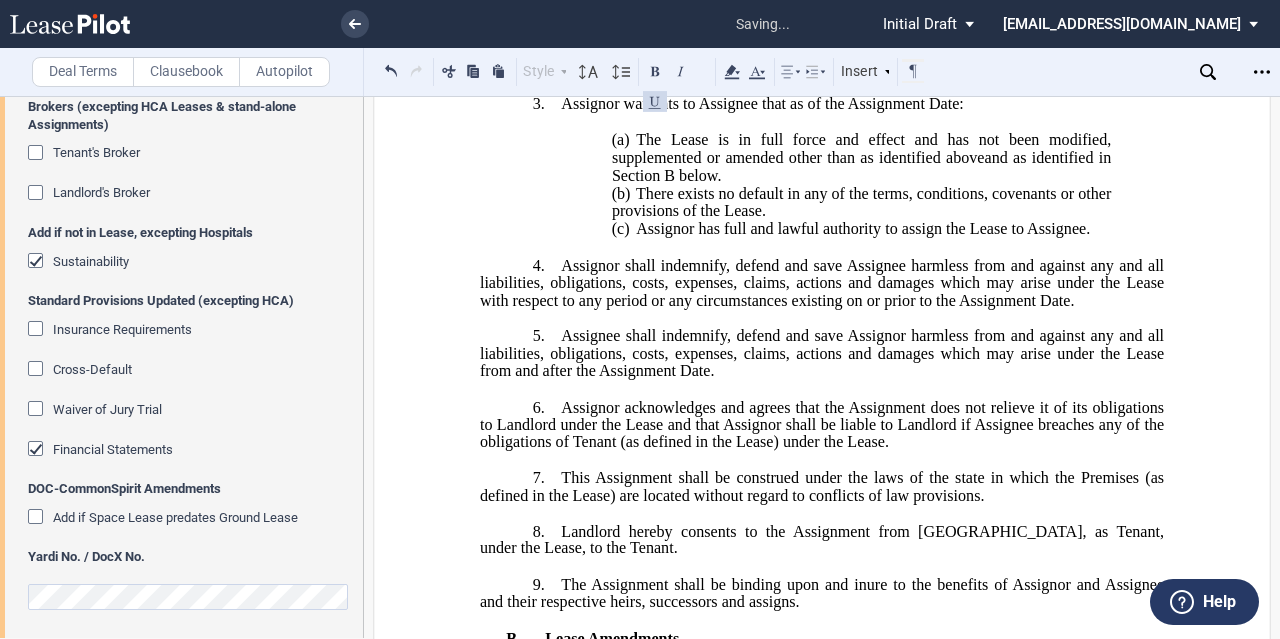 click on "Financial Statements" 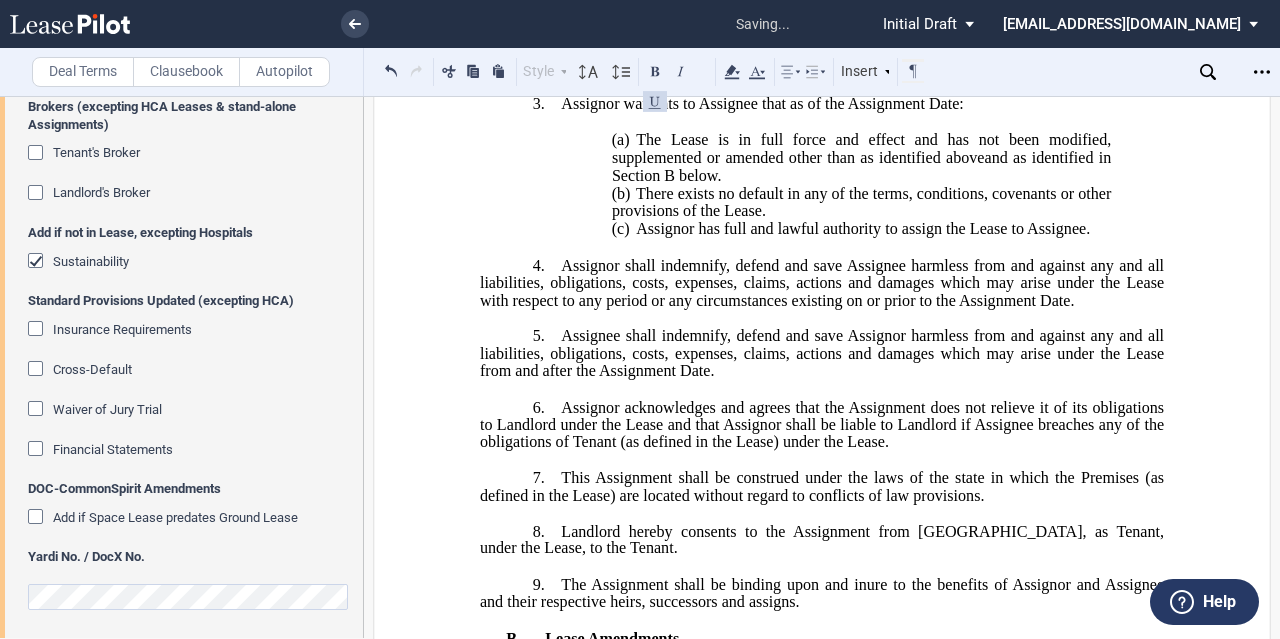 click on "Sustainability" 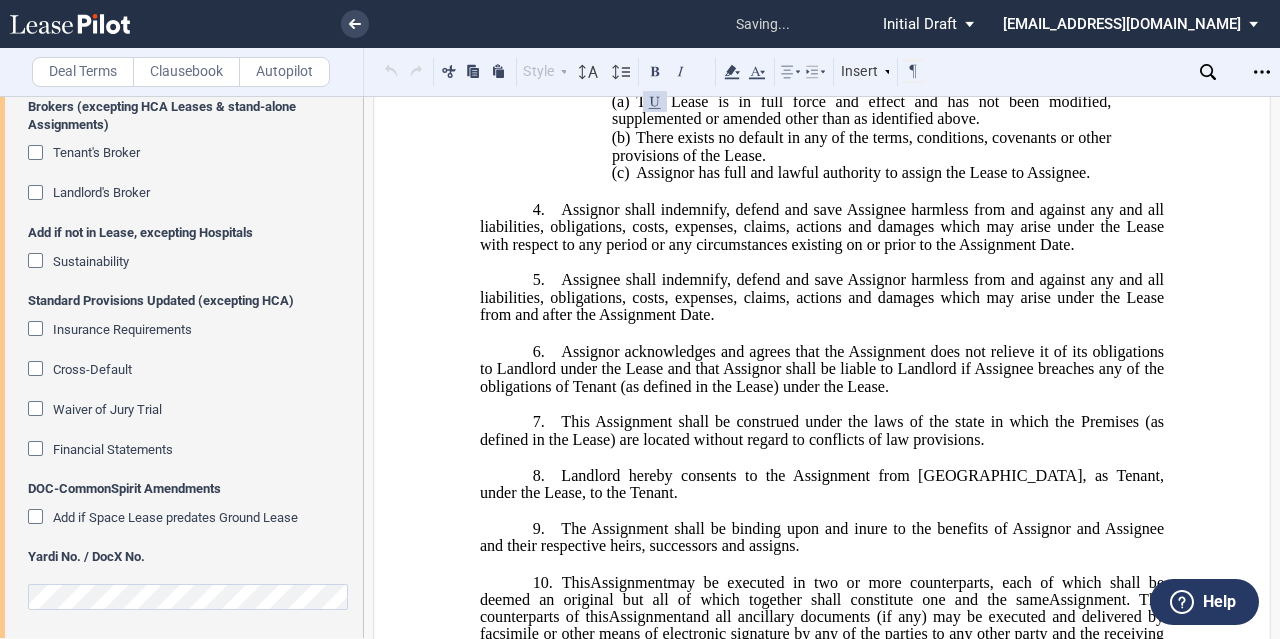 scroll, scrollTop: 644, scrollLeft: 0, axis: vertical 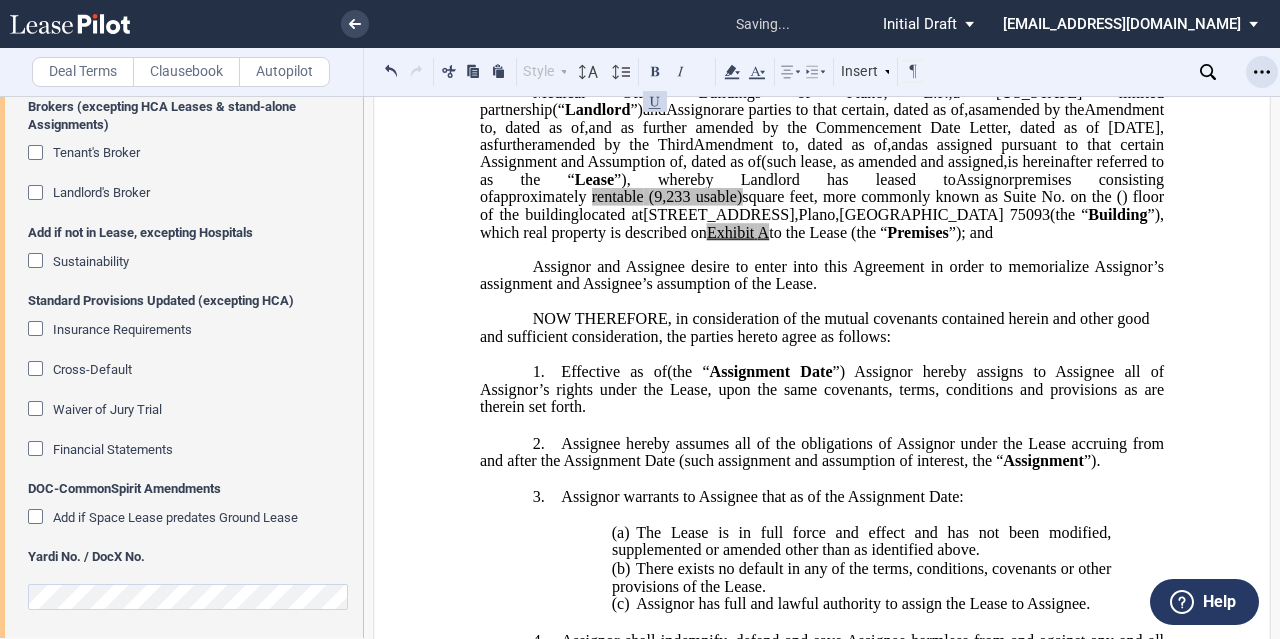 click on "Download
Share Document
Print
Create a New Version
Import Changes
Compare
Abstract
New
Save as Conformed Deal
Duplicate" at bounding box center (1262, 72) 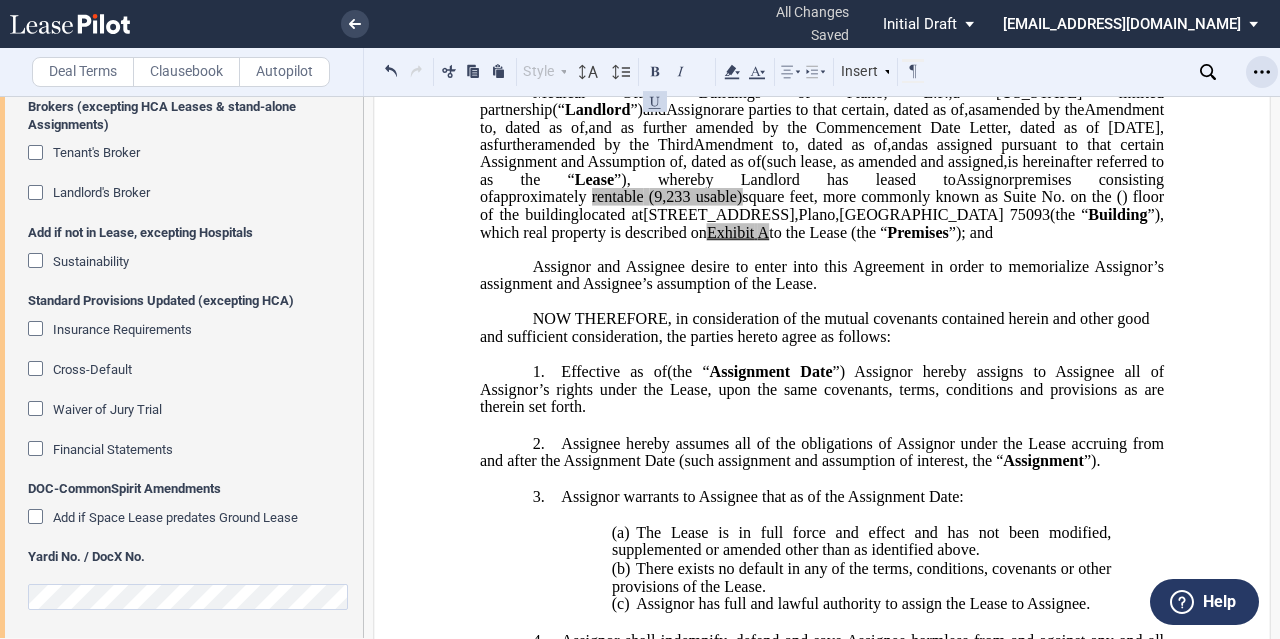 drag, startPoint x: 1258, startPoint y: 75, endPoint x: 1216, endPoint y: 111, distance: 55.31727 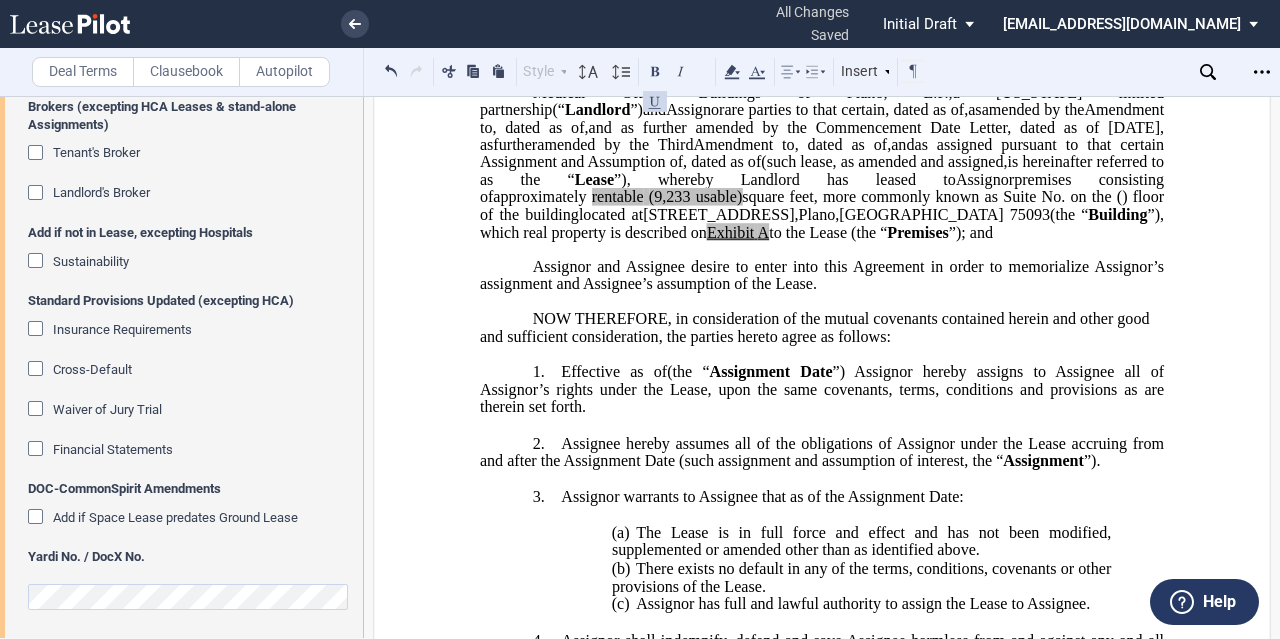 click 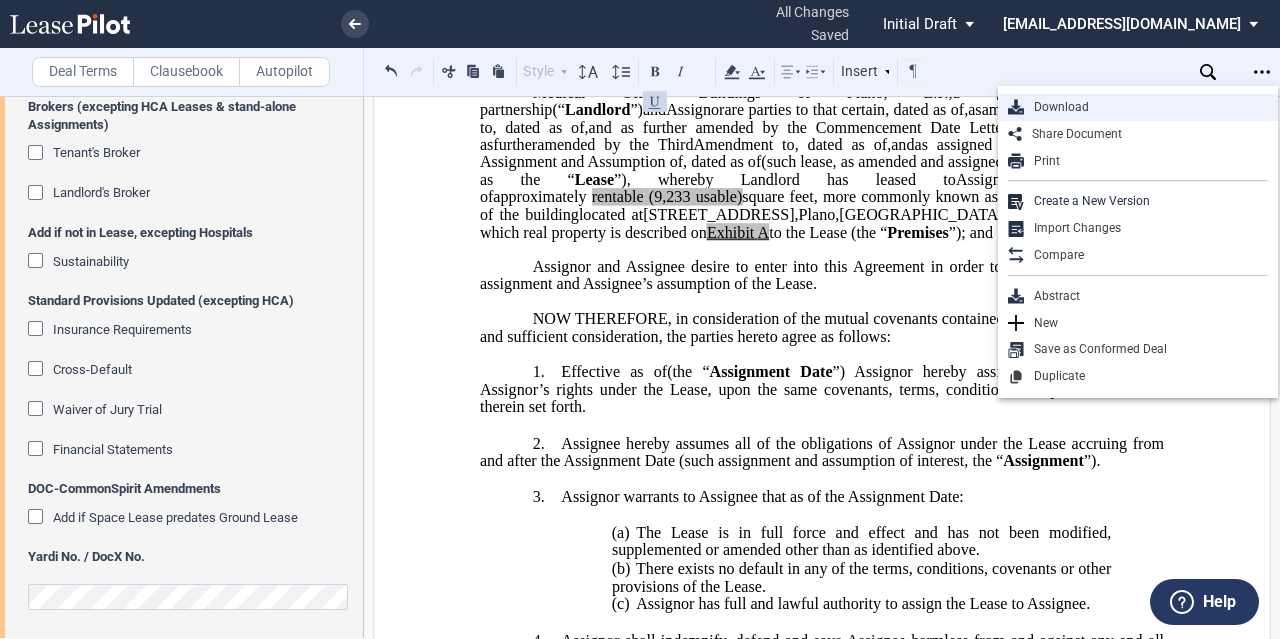 click on "Download" at bounding box center [1146, 107] 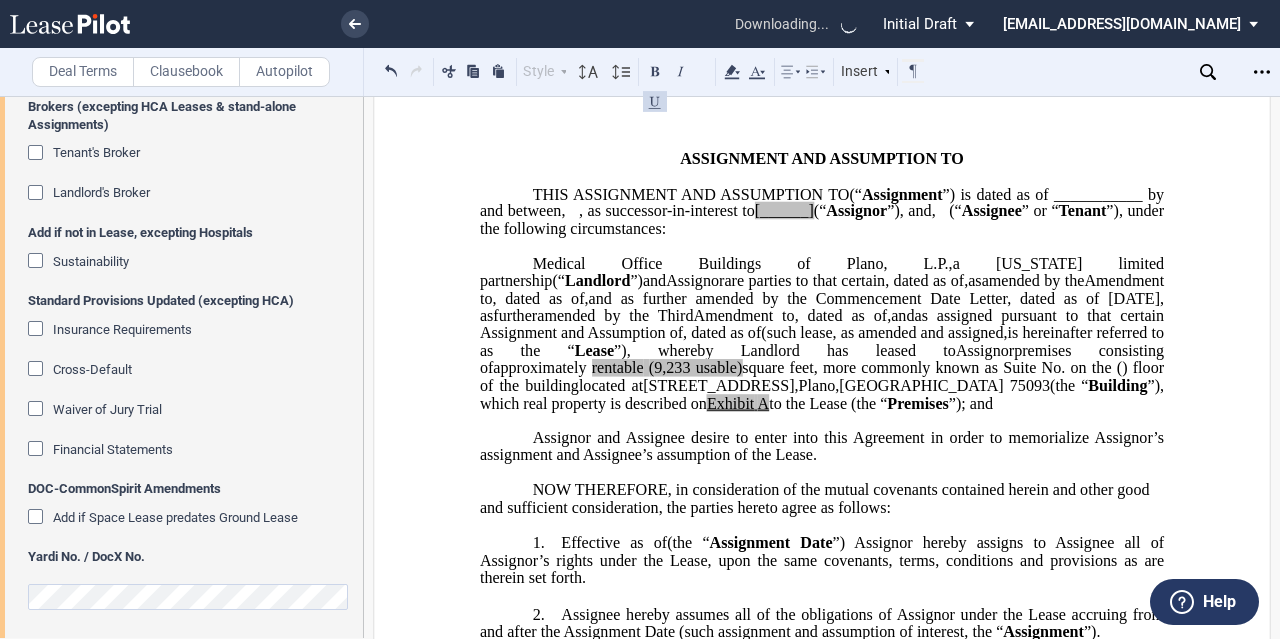 scroll, scrollTop: 0, scrollLeft: 0, axis: both 